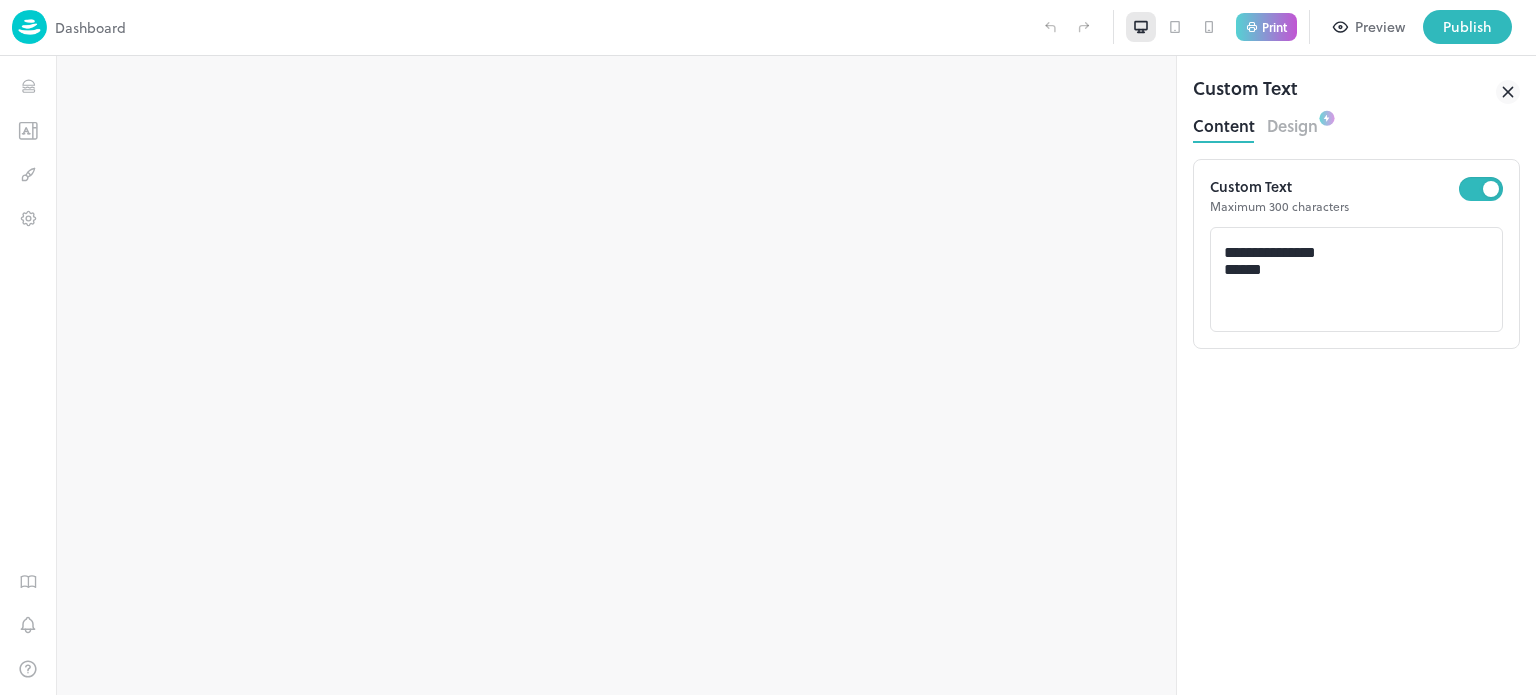 scroll, scrollTop: 0, scrollLeft: 0, axis: both 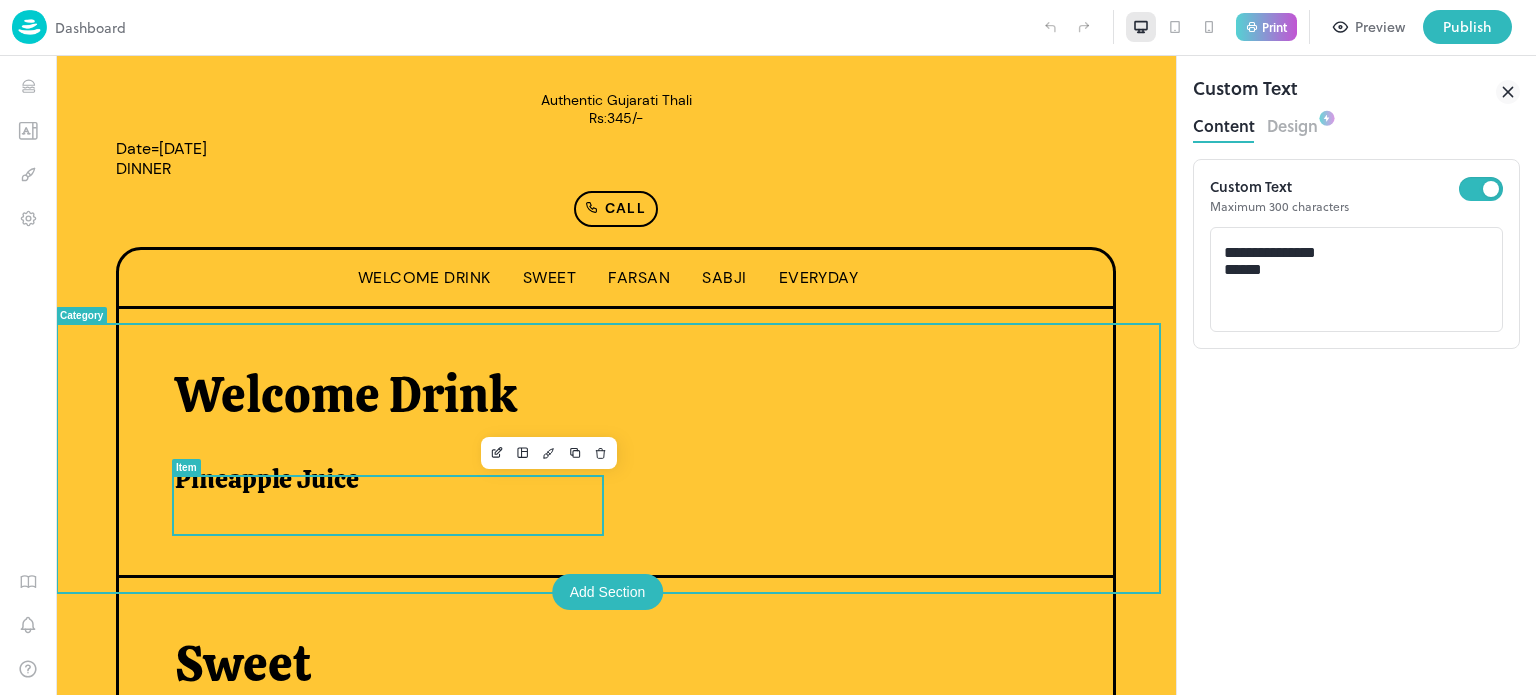 click on "Pineapple Juice" at bounding box center (267, 479) 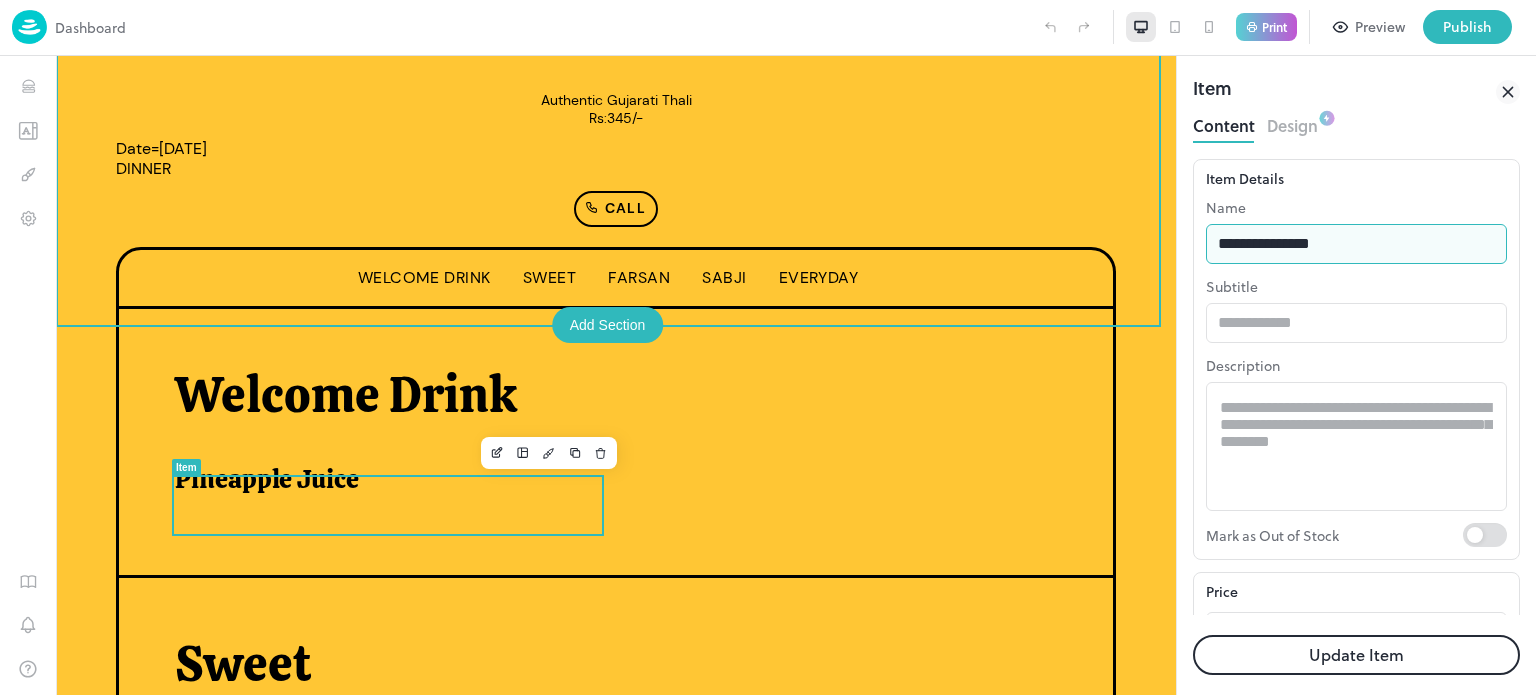 click on "**********" at bounding box center (1356, 244) 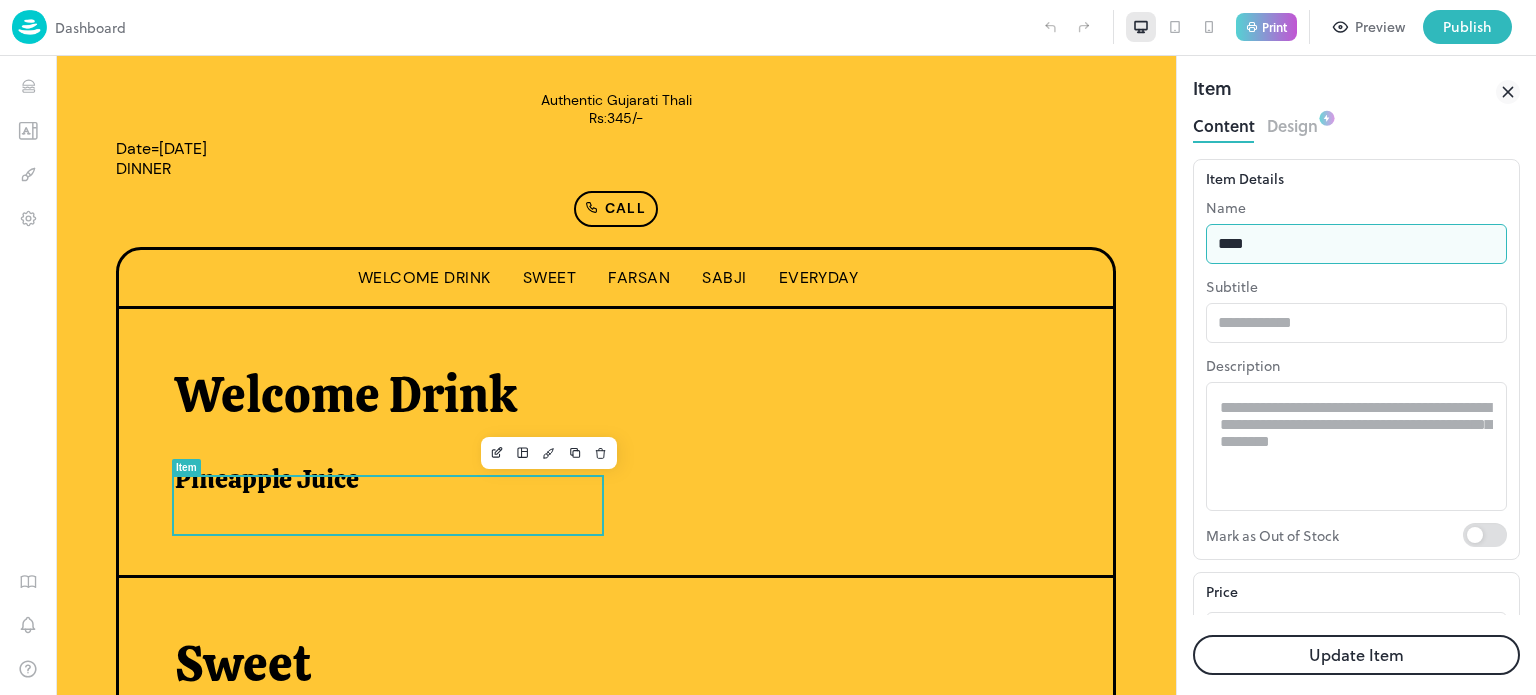 type on "**********" 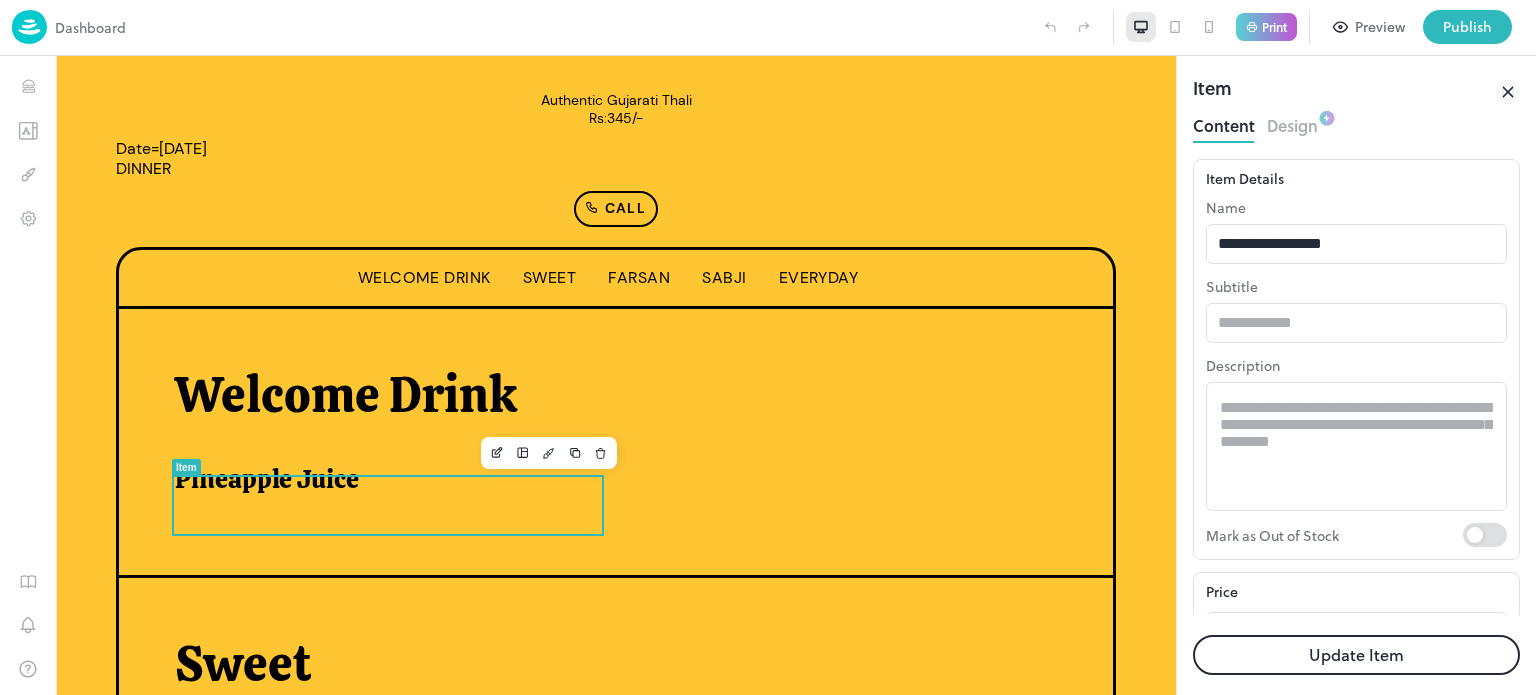 click on "Update Item" at bounding box center [1356, 655] 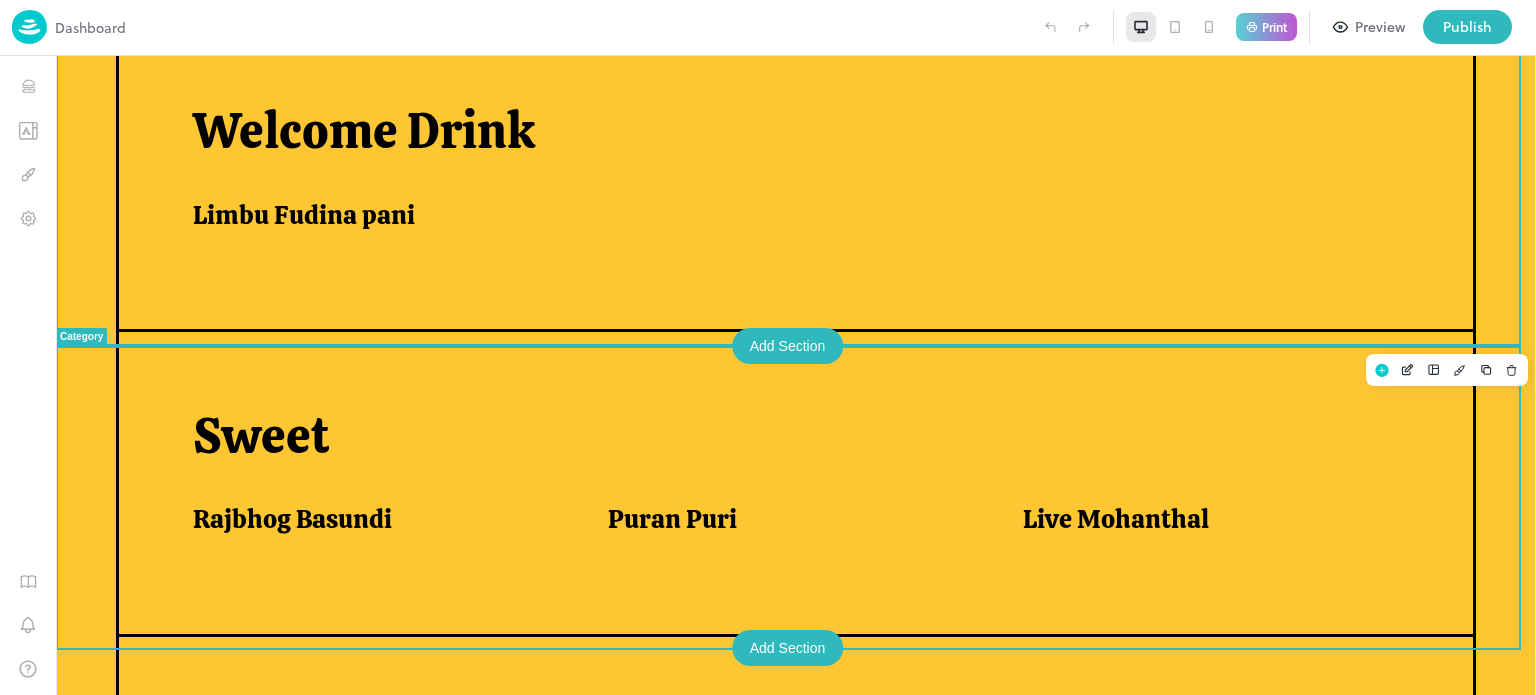 scroll, scrollTop: 578, scrollLeft: 0, axis: vertical 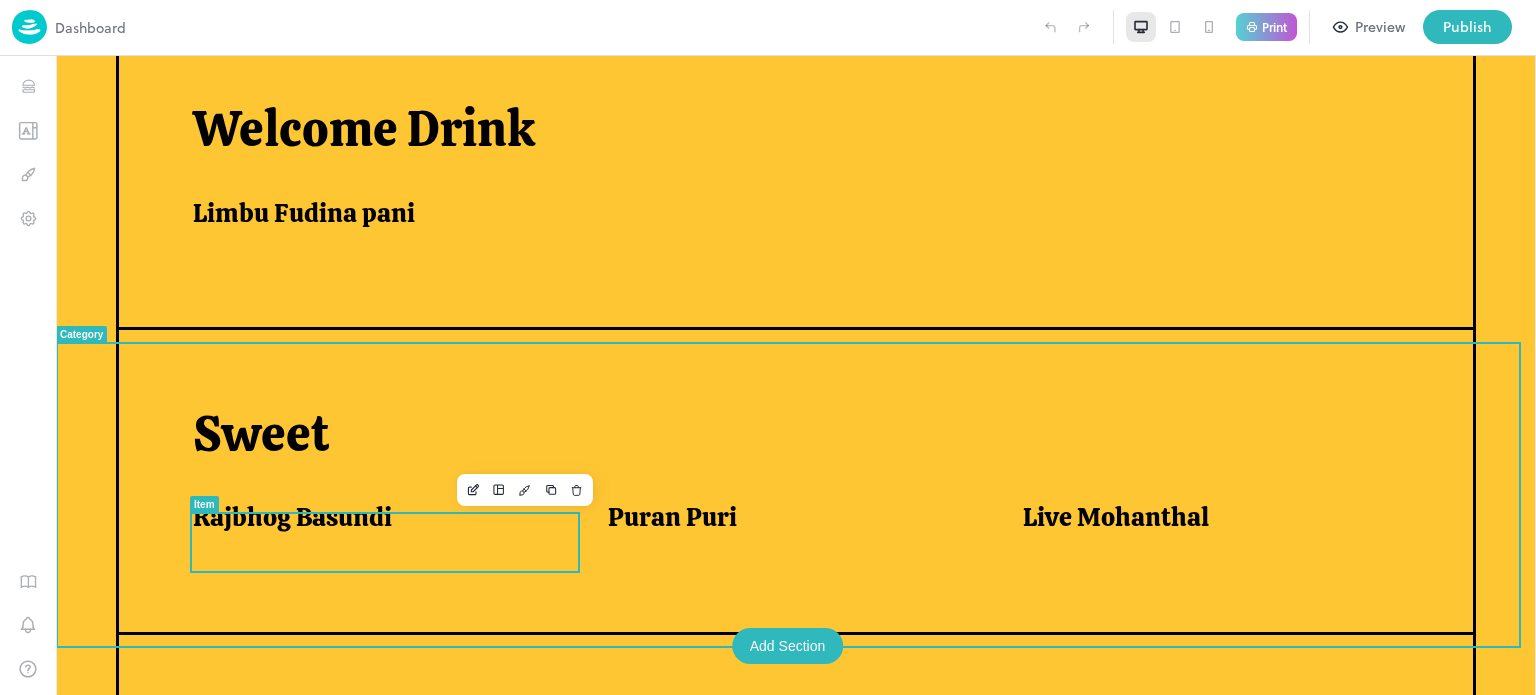 click on "Rajbhog Basundi" at bounding box center (388, 529) 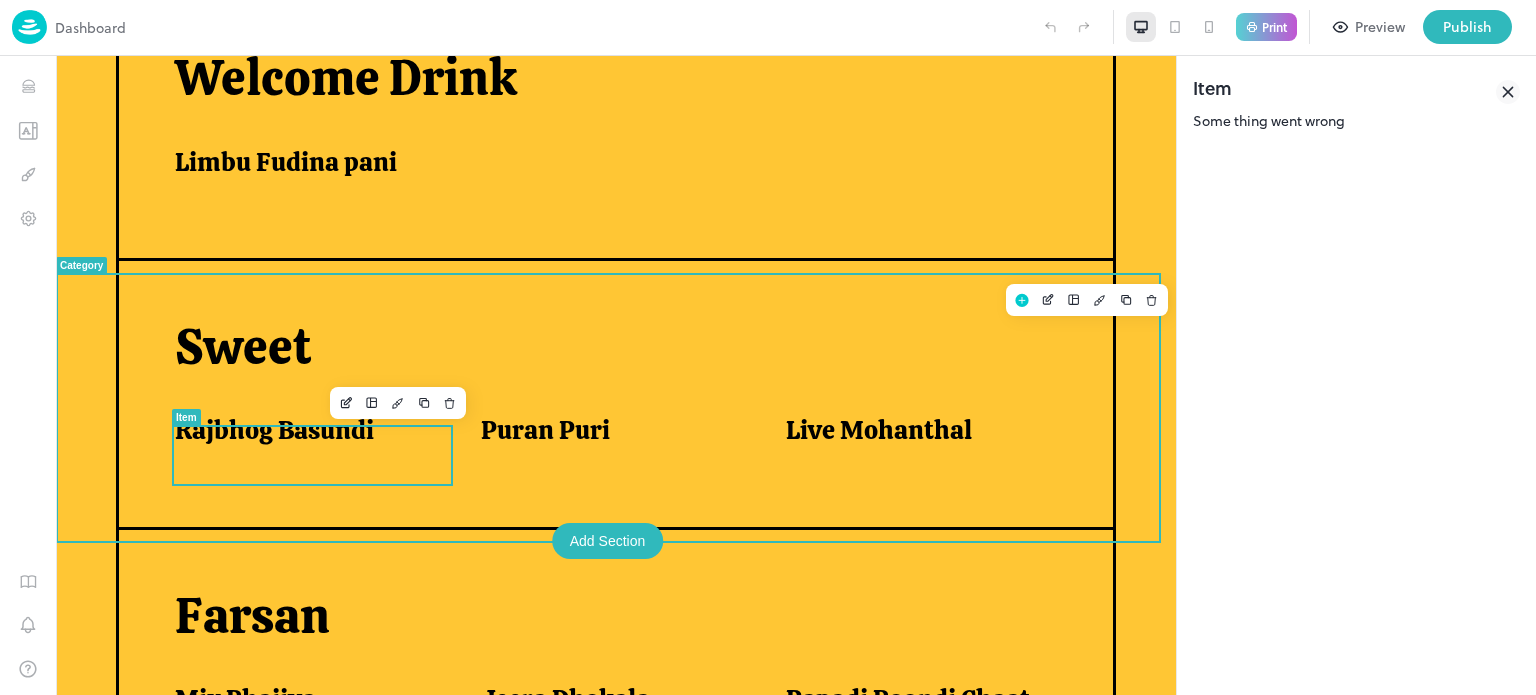 scroll, scrollTop: 612, scrollLeft: 0, axis: vertical 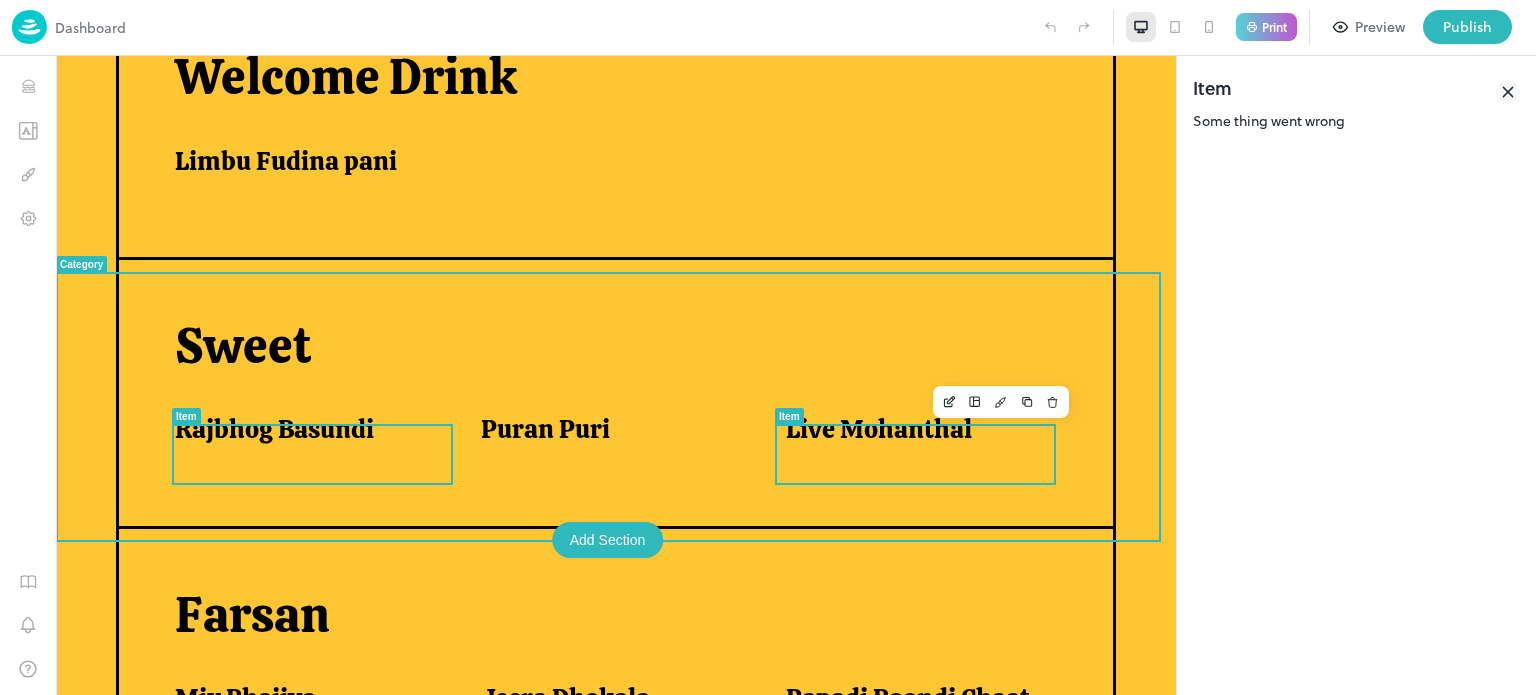 click on "Live Mohanthal" at bounding box center (914, 429) 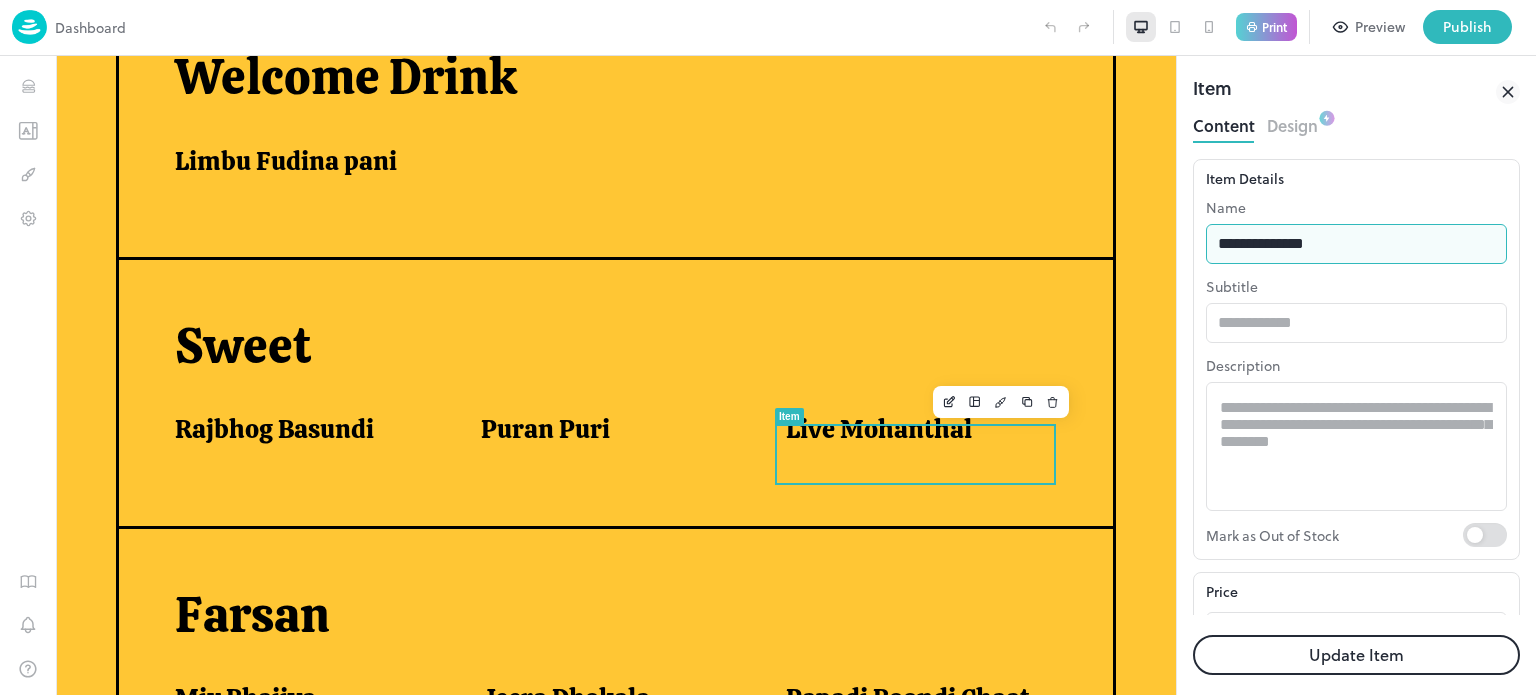 click on "**********" at bounding box center [1356, 244] 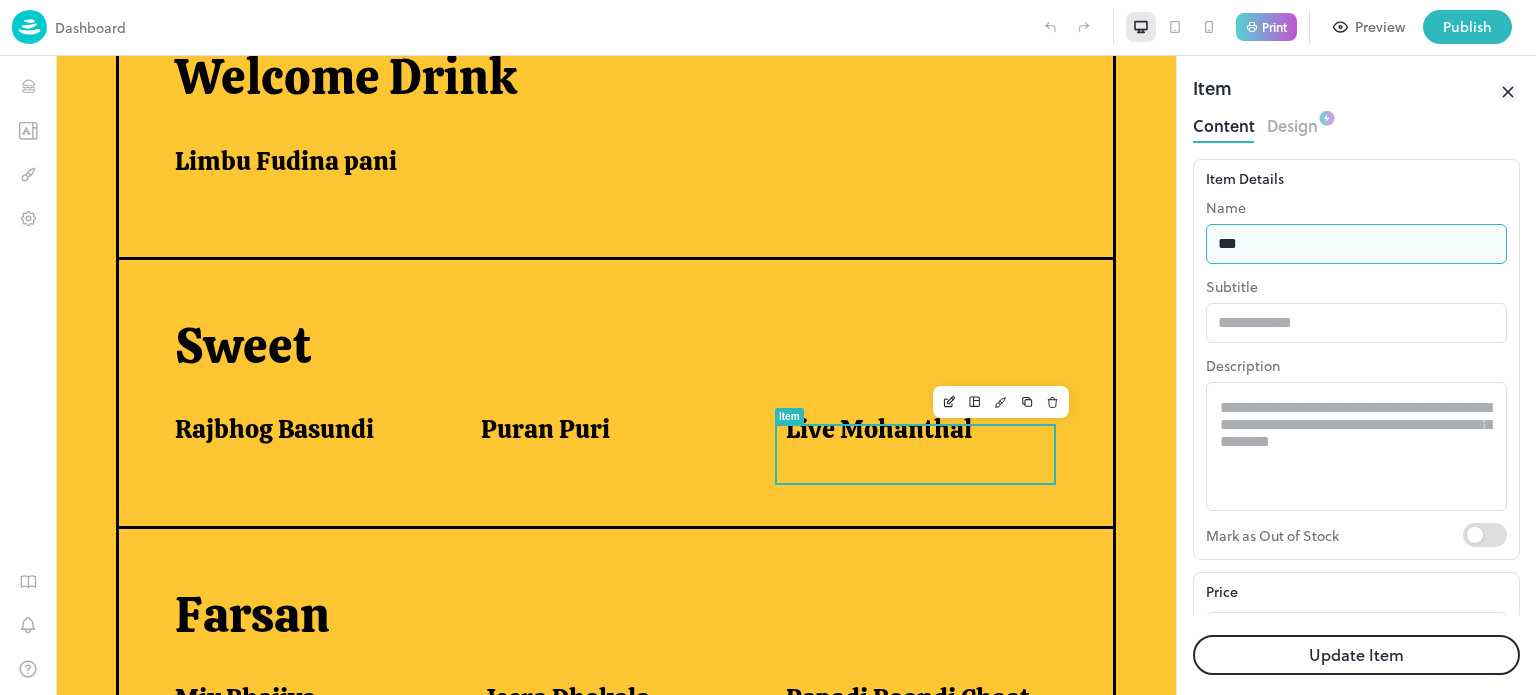 type on "**********" 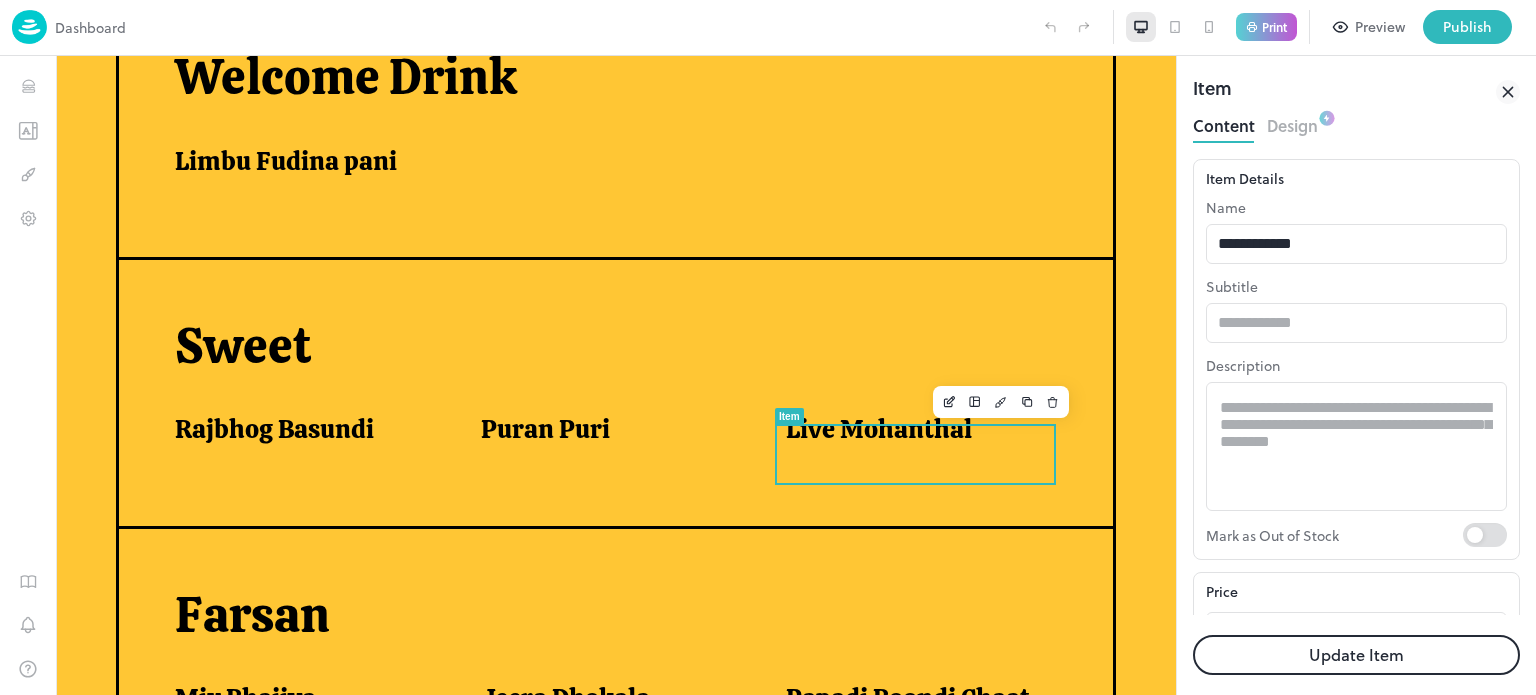 click on "Update Item" at bounding box center (1356, 655) 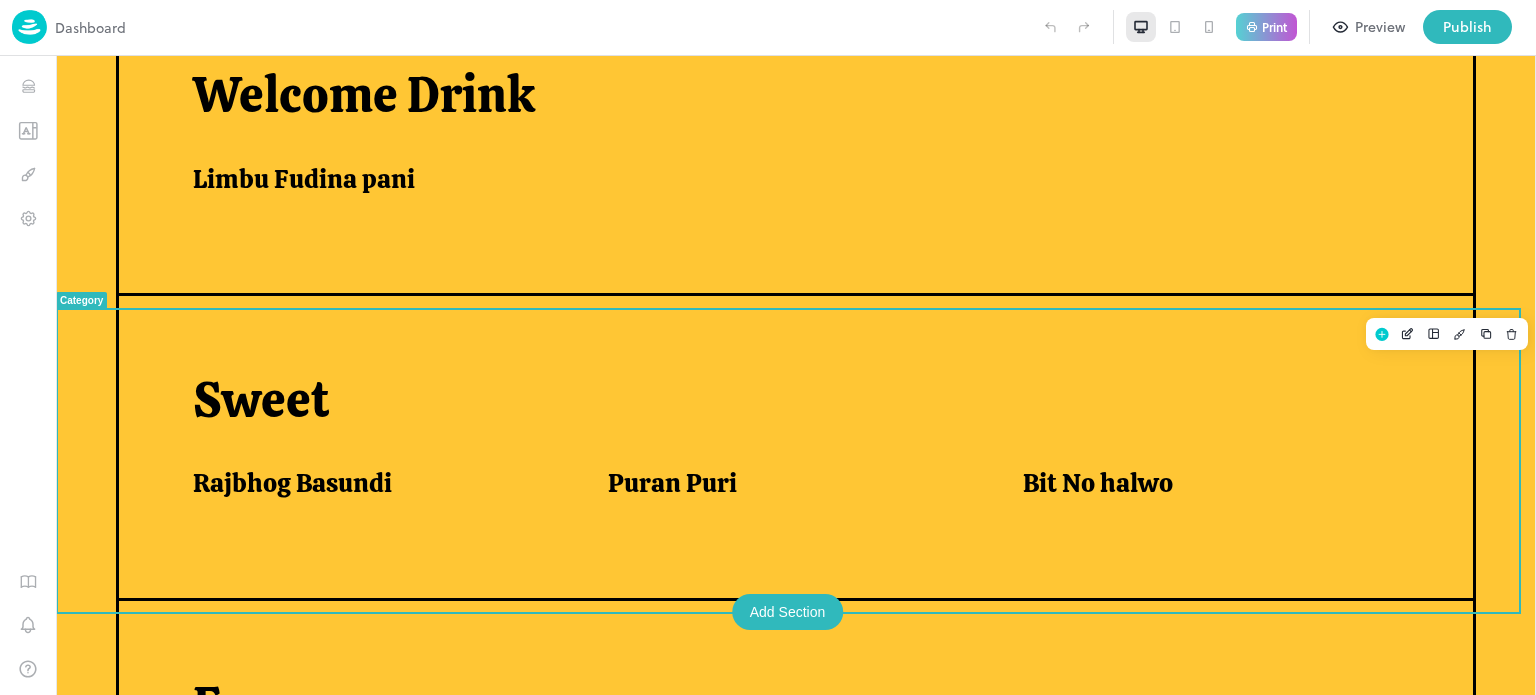 scroll, scrollTop: 578, scrollLeft: 0, axis: vertical 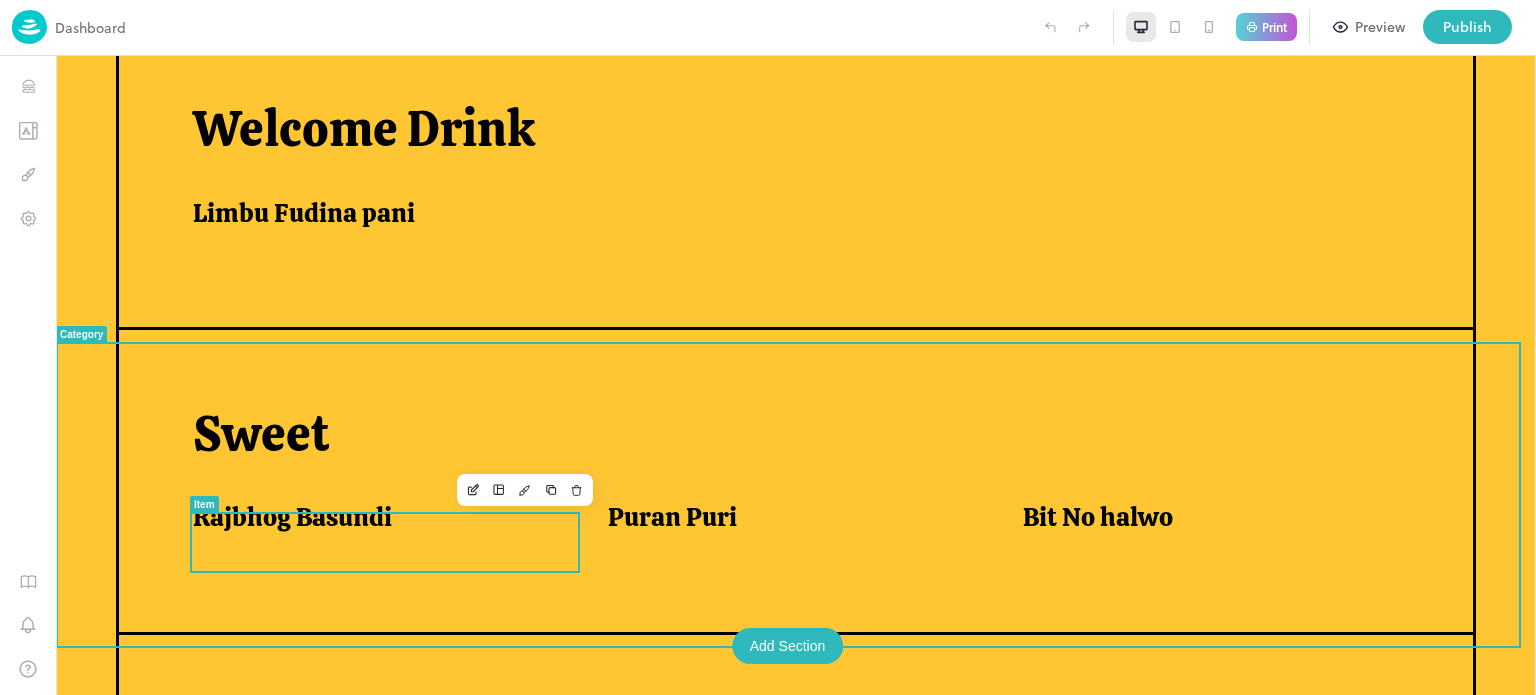 click on "Rajbhog Basundi" at bounding box center [388, 529] 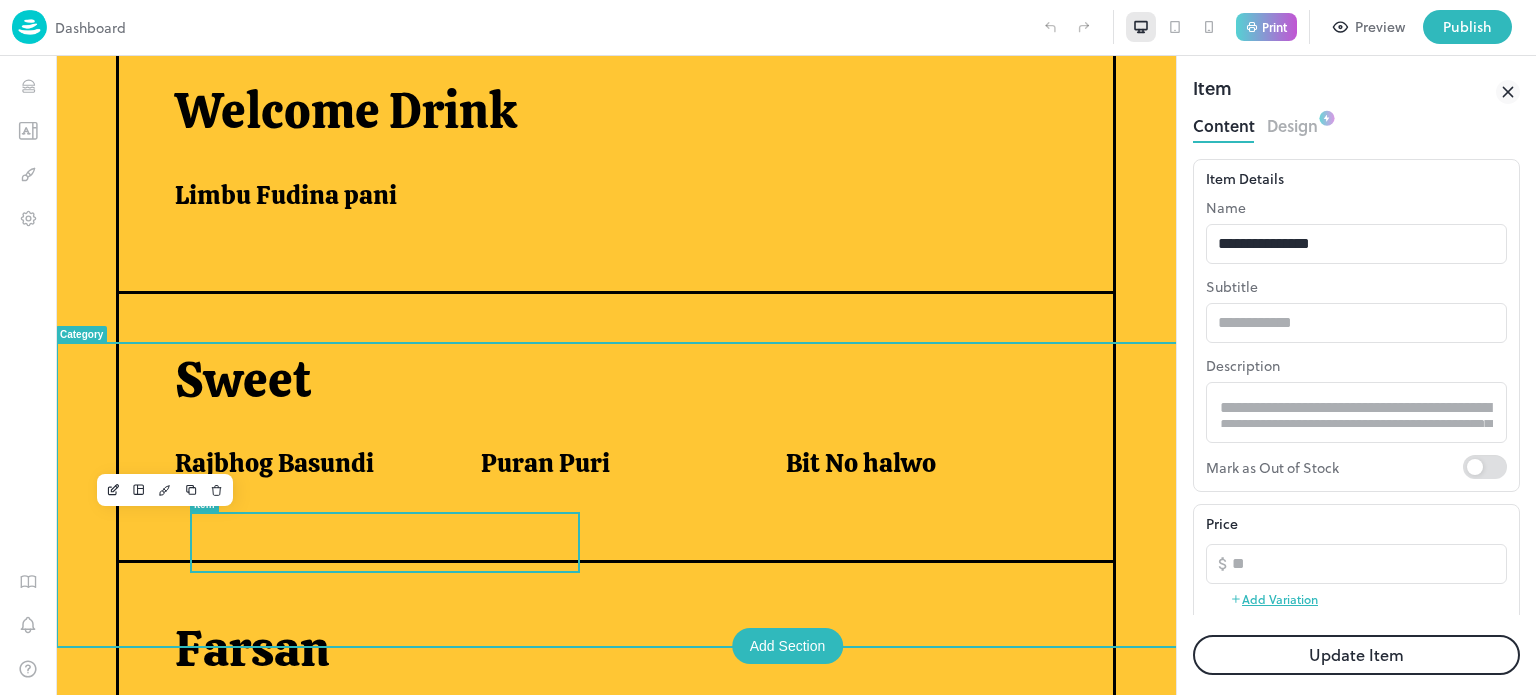 scroll, scrollTop: 592, scrollLeft: 0, axis: vertical 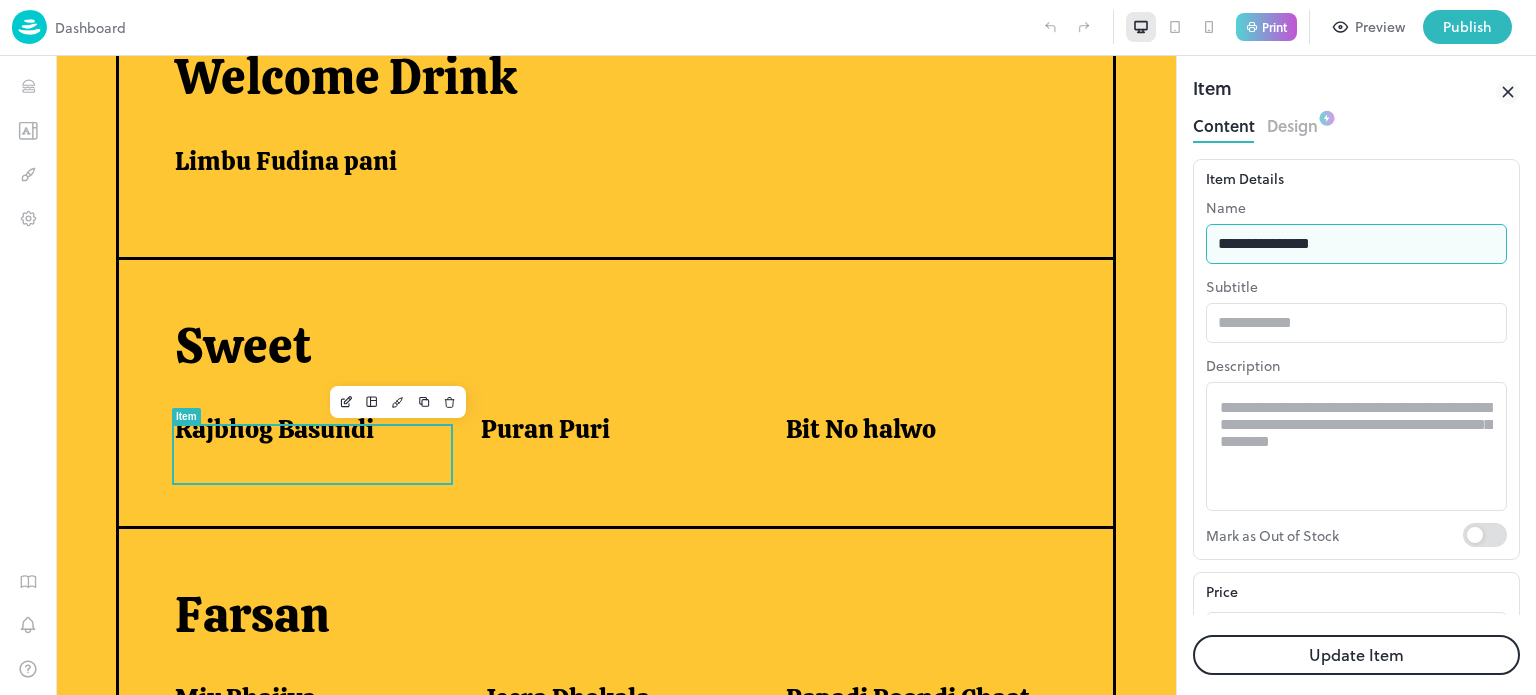click on "**********" at bounding box center [1356, 244] 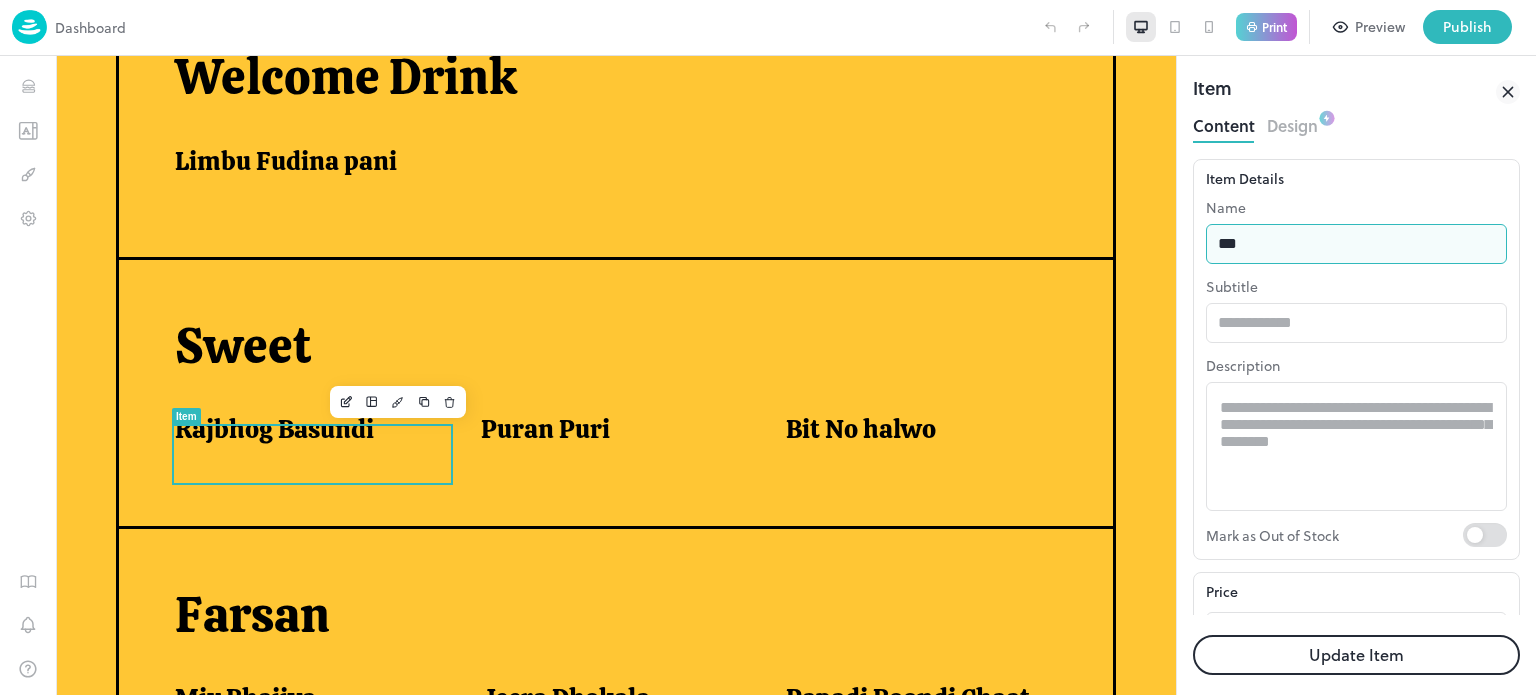 type on "**********" 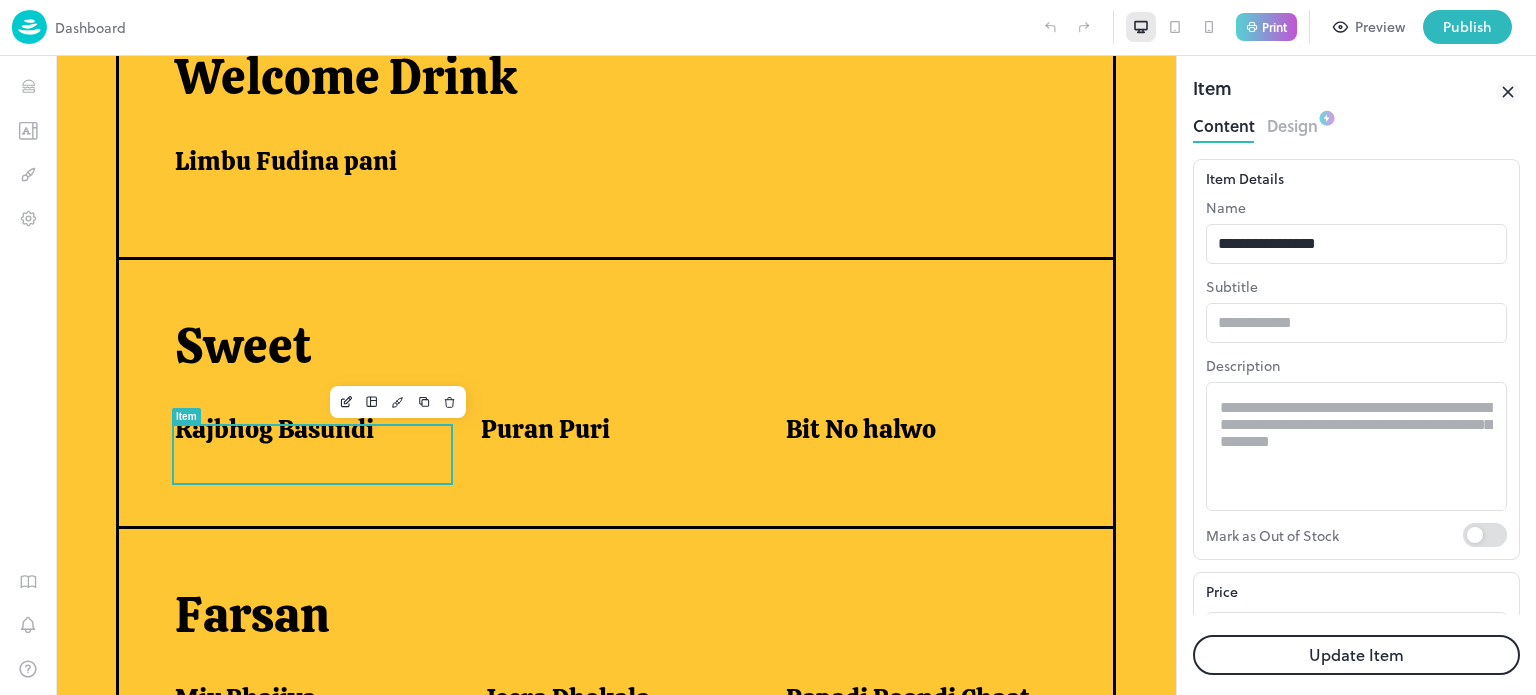 click on "Update Item" at bounding box center [1356, 655] 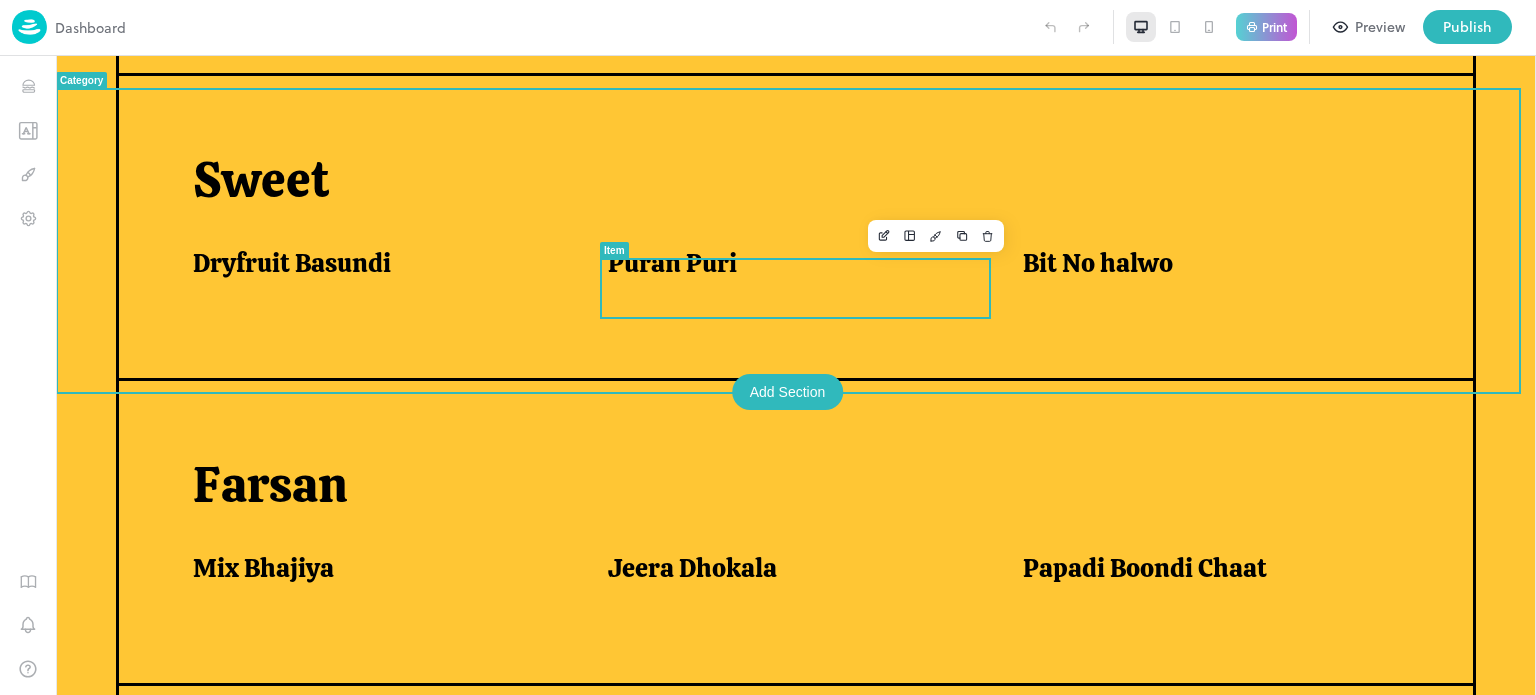 scroll, scrollTop: 835, scrollLeft: 0, axis: vertical 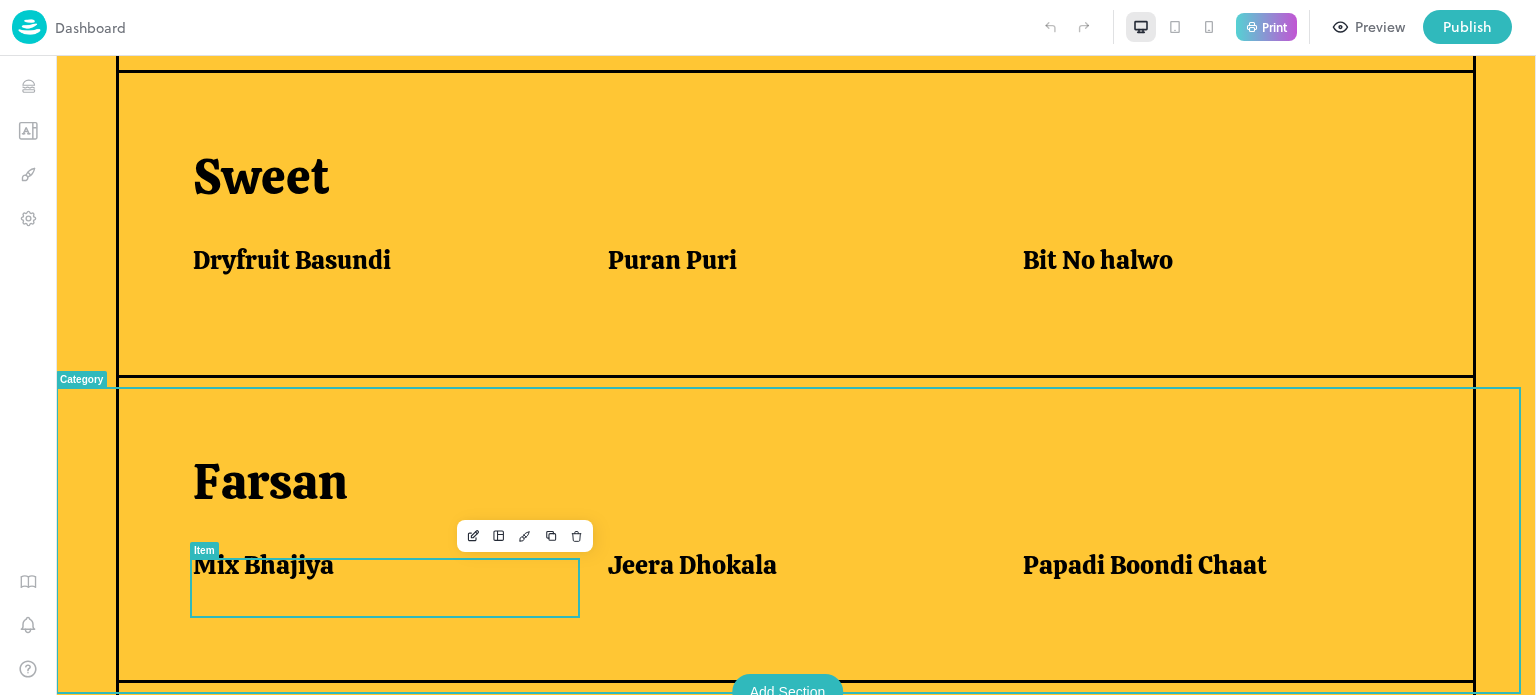 click on "Mix Bhajiya" at bounding box center (376, 565) 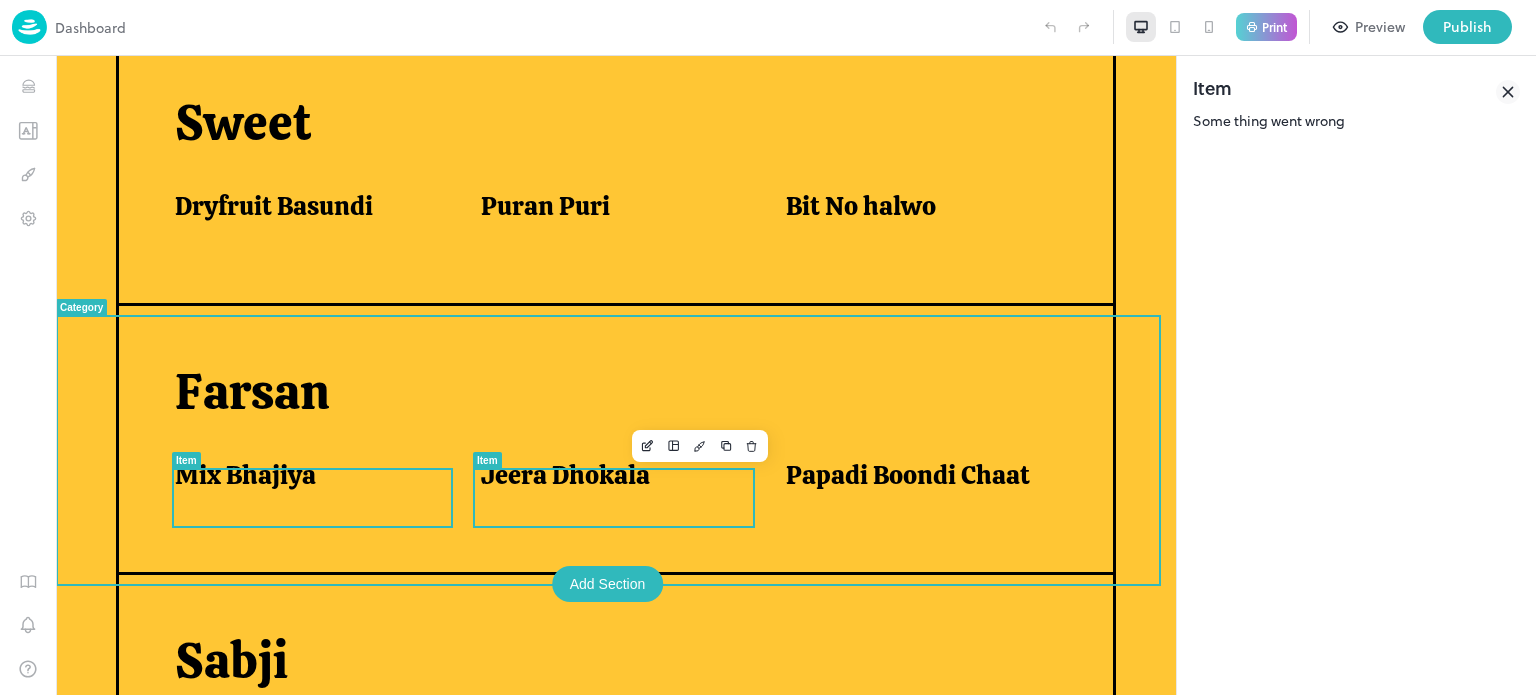 click on "Jeera Dhokala" at bounding box center [565, 475] 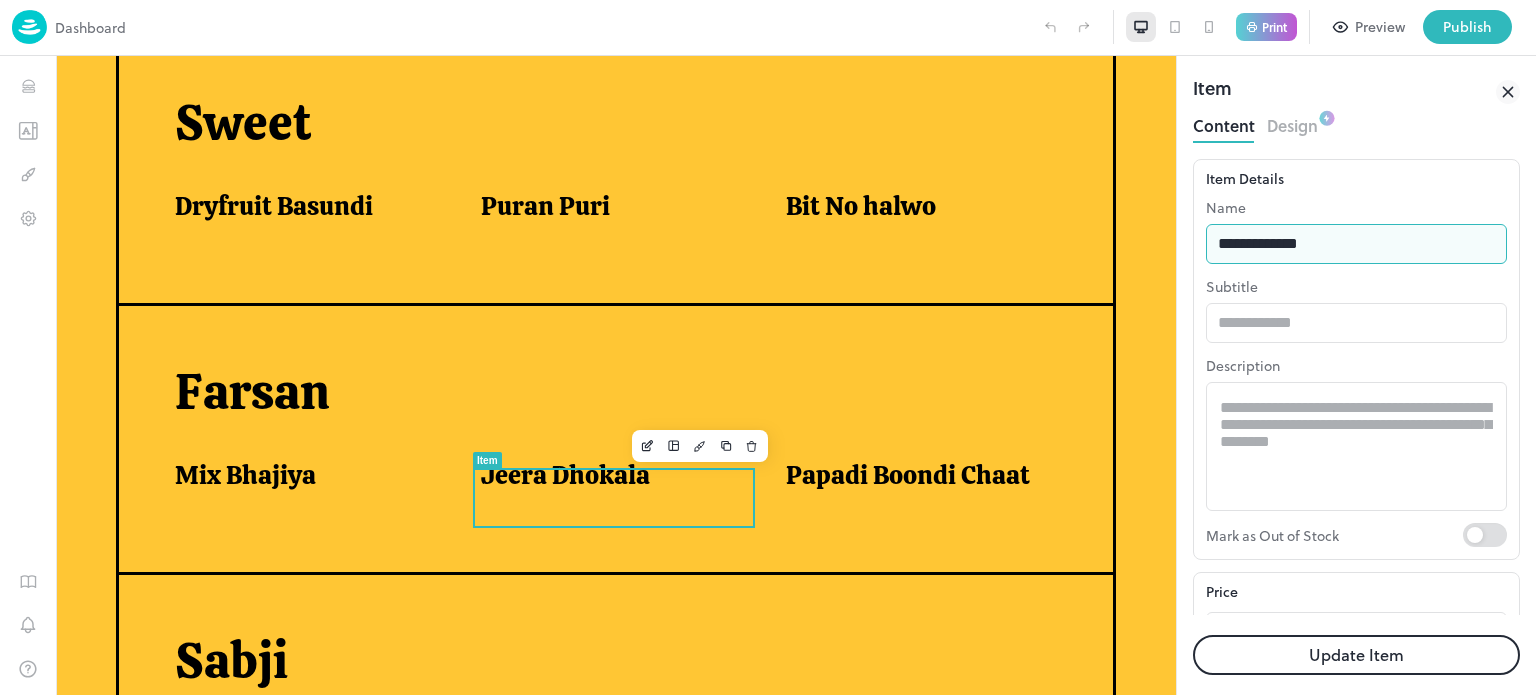 click on "**********" at bounding box center [1356, 244] 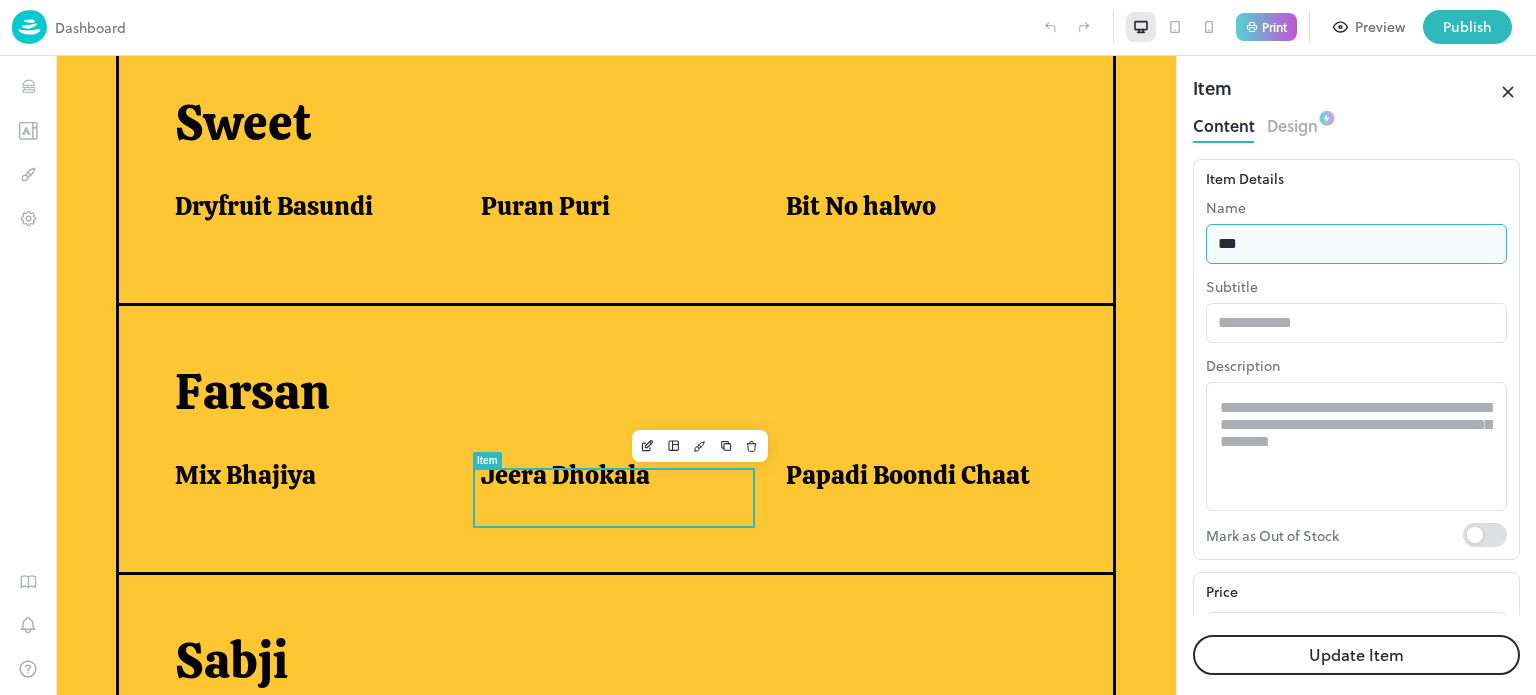 type on "**********" 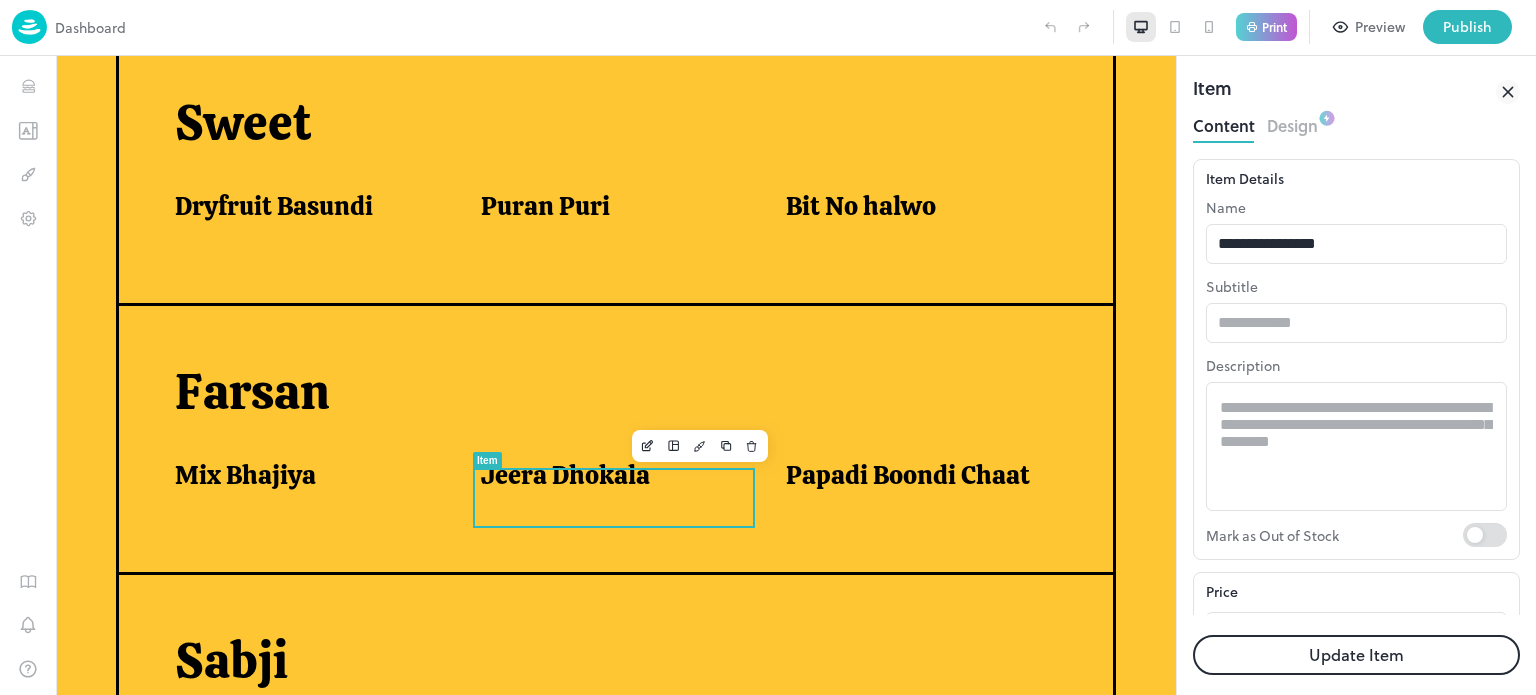 click on "Update Item" at bounding box center (1356, 655) 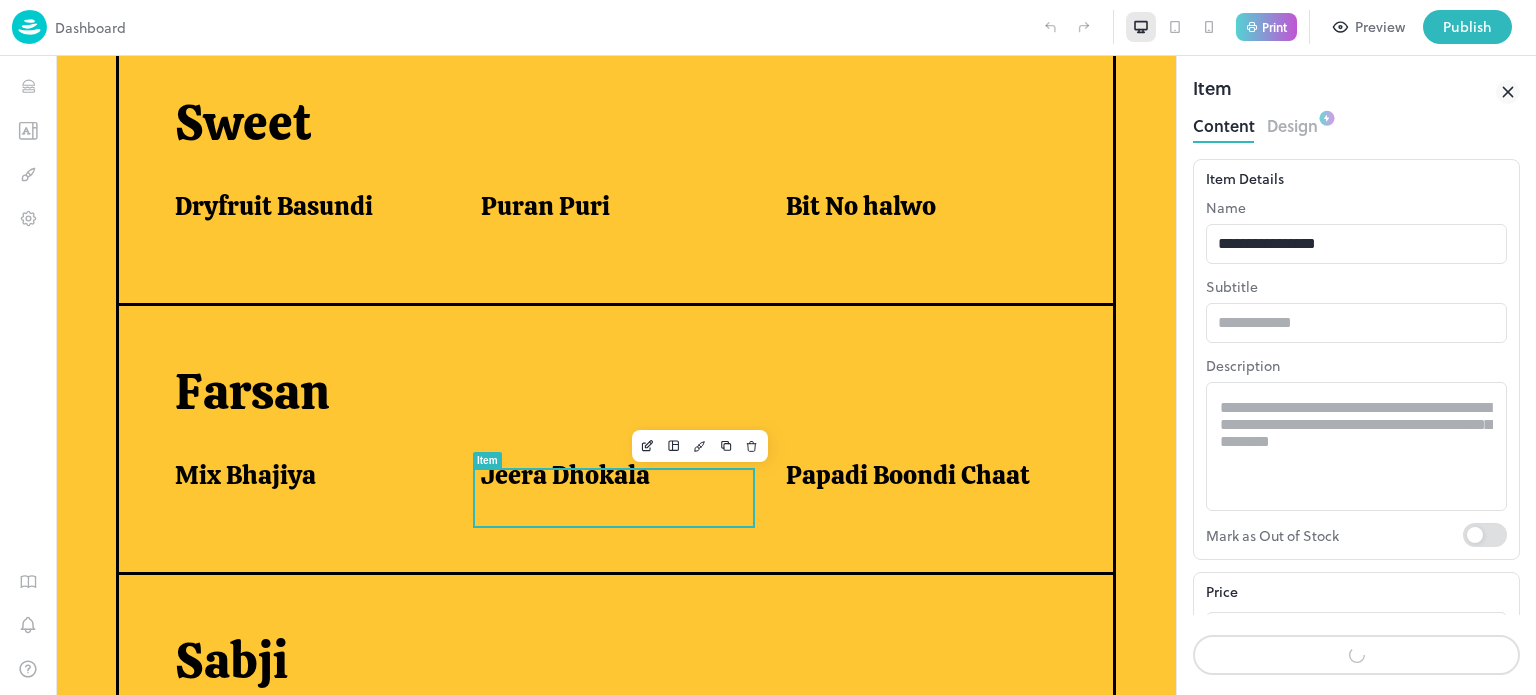 click on "Update Item" at bounding box center (1356, 655) 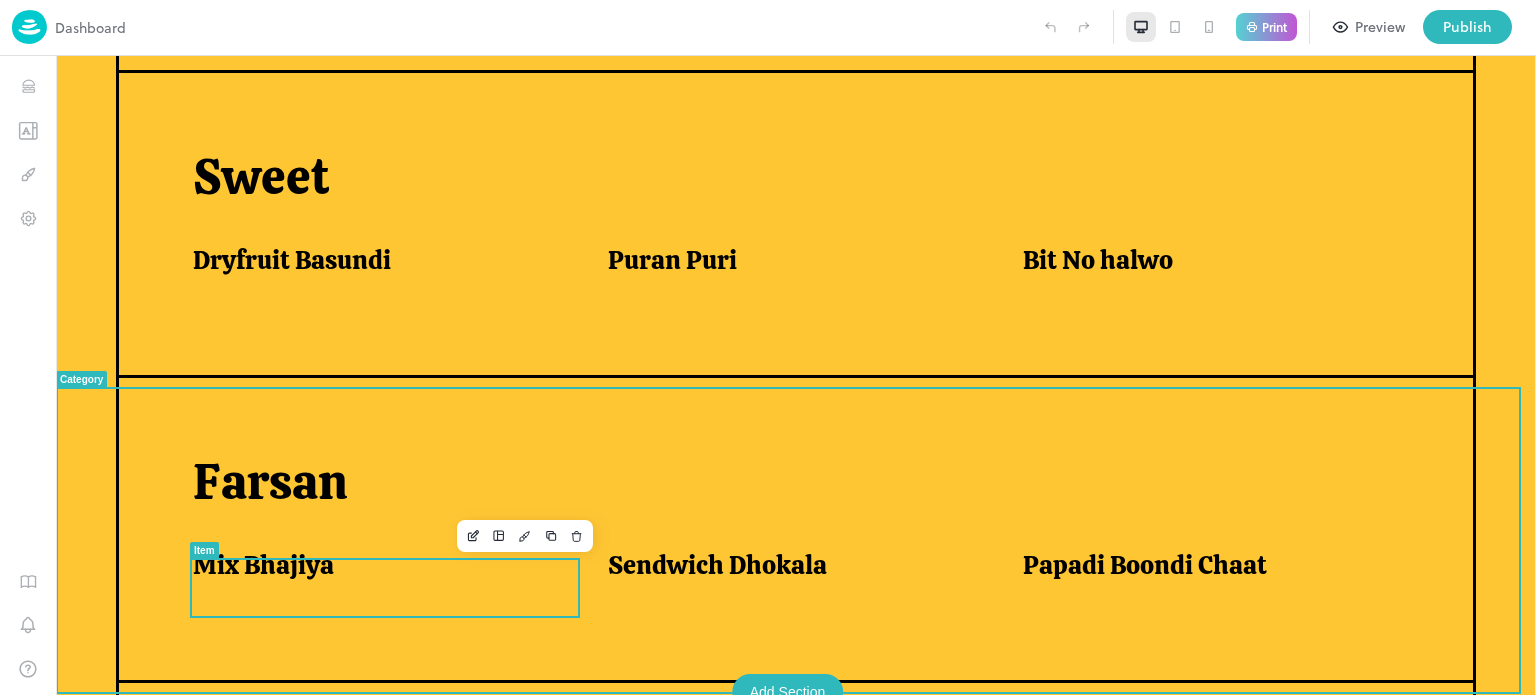 click on "Mix Bhajiya" at bounding box center (376, 570) 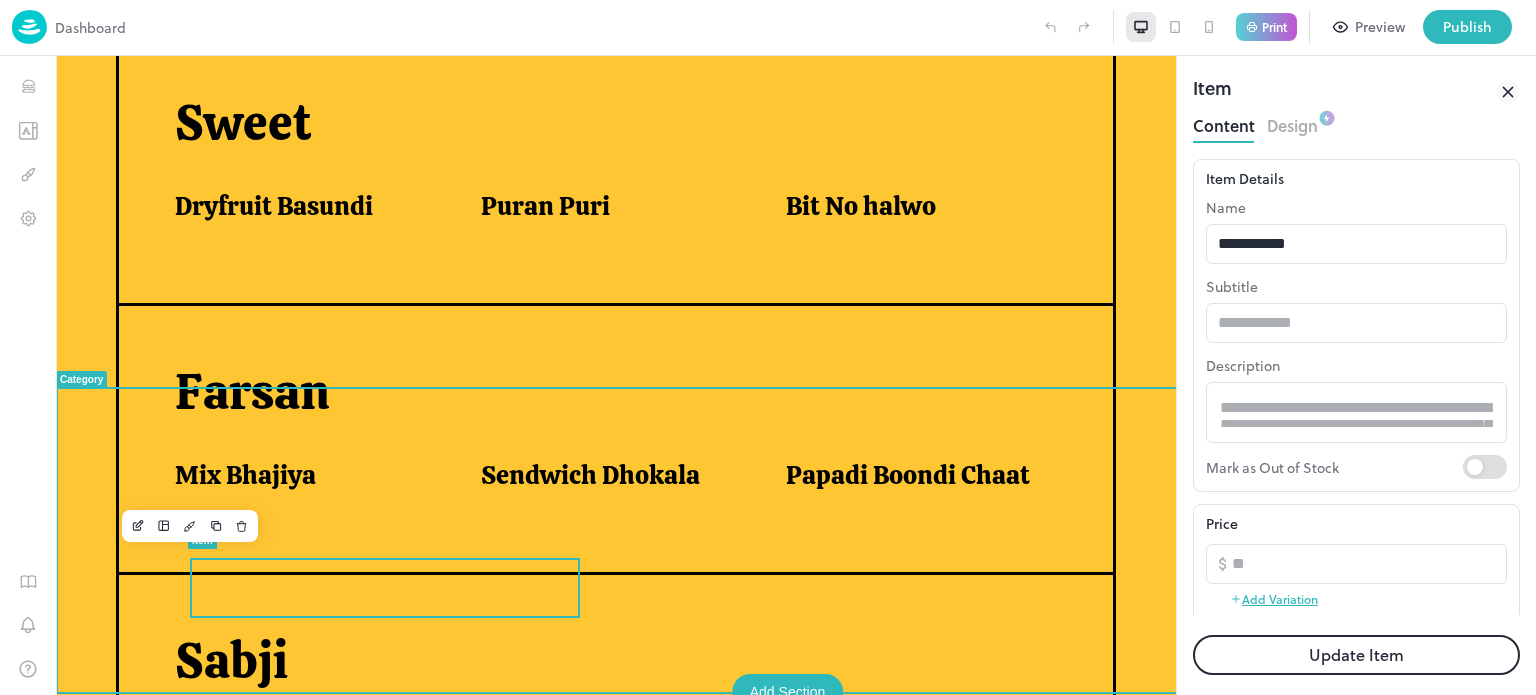 scroll, scrollTop: 0, scrollLeft: 0, axis: both 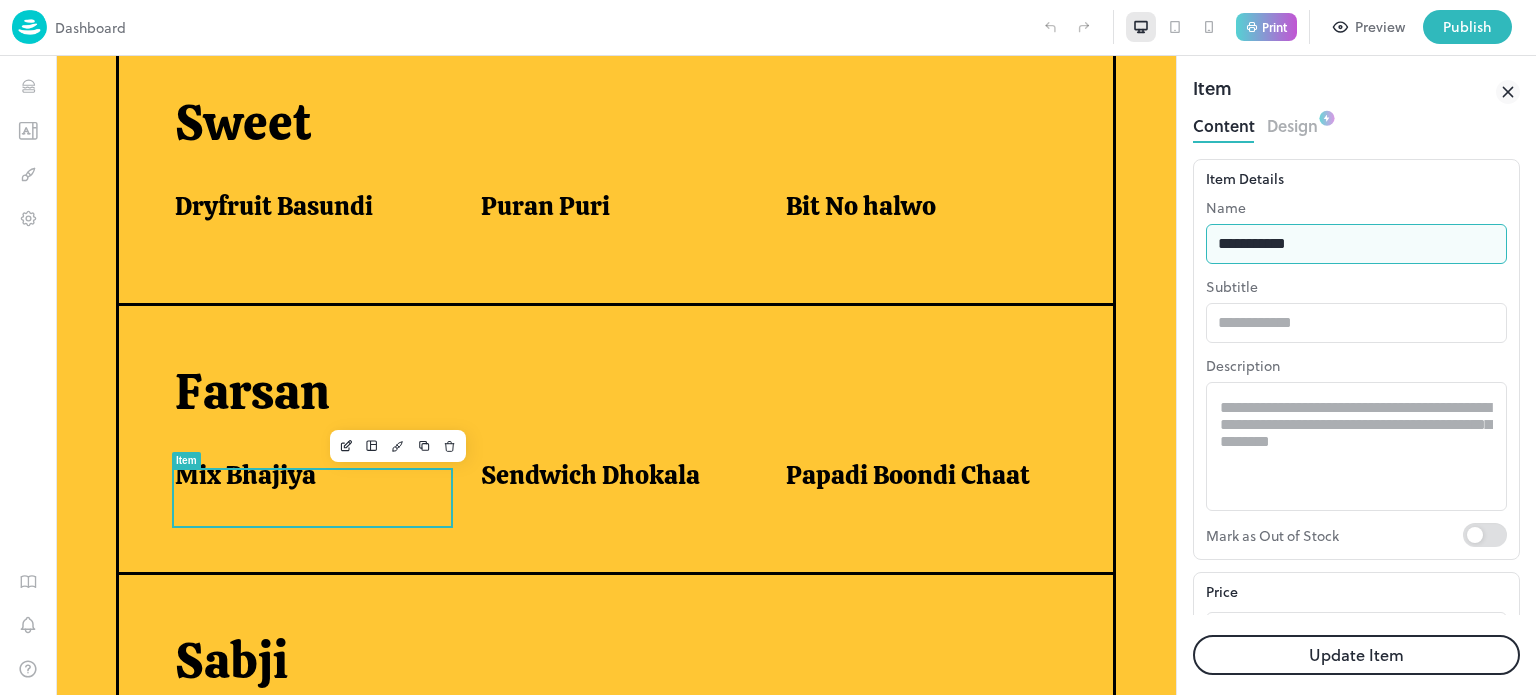click on "**********" at bounding box center (1356, 244) 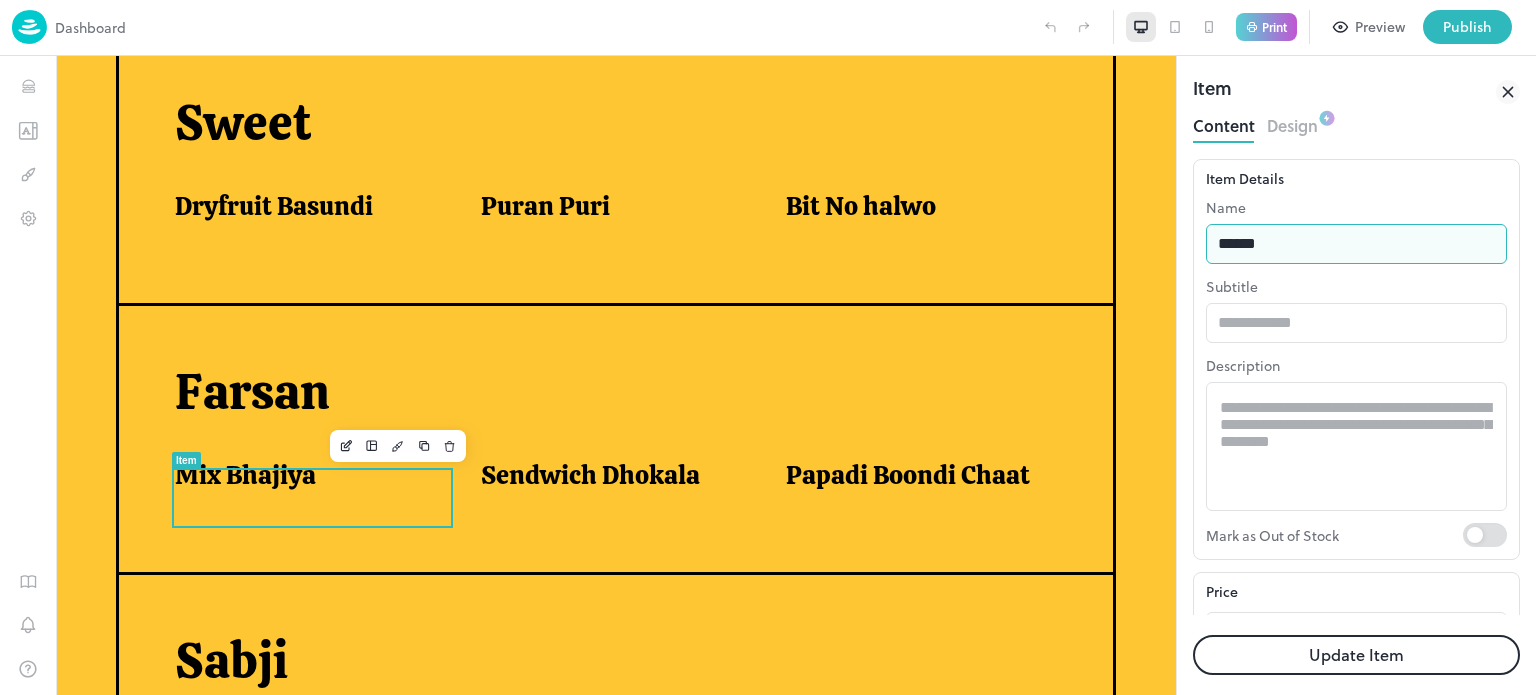 type on "**********" 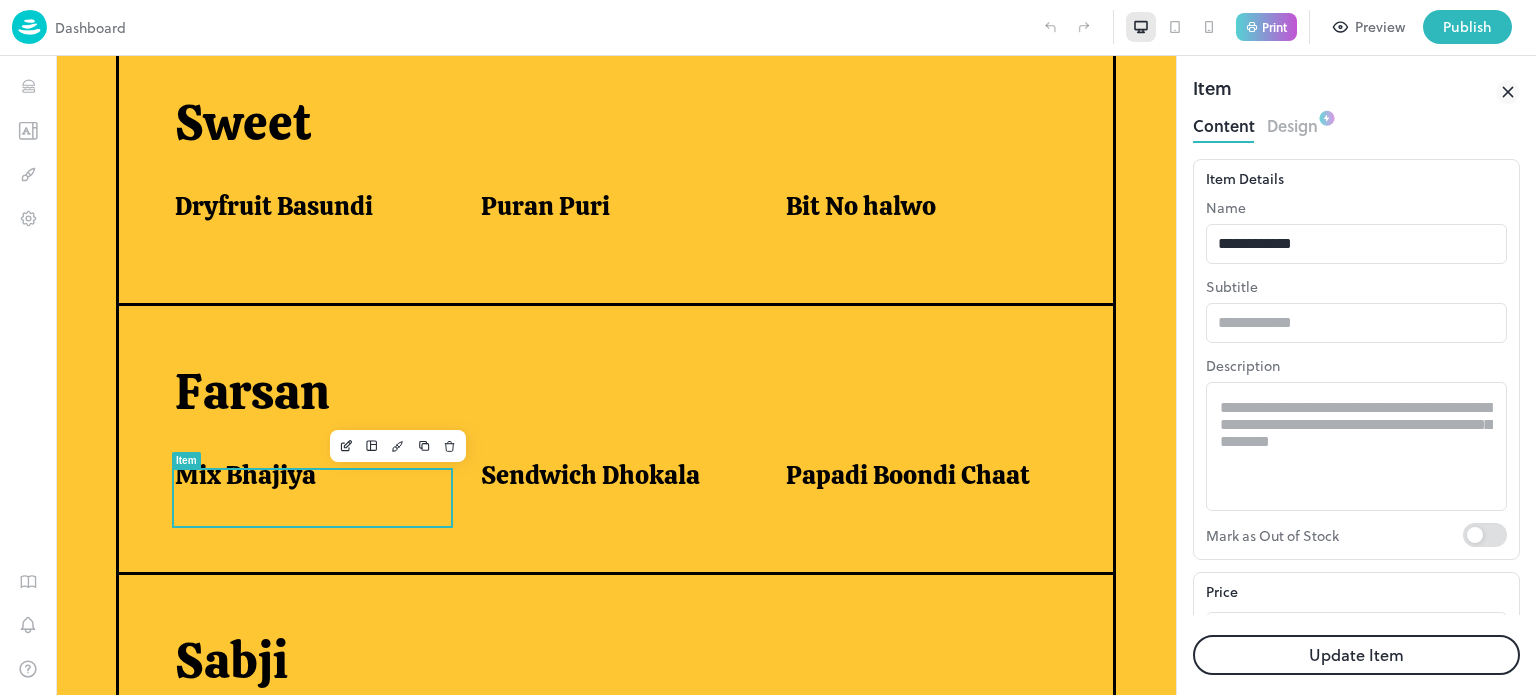 click on "Update Item" at bounding box center (1356, 655) 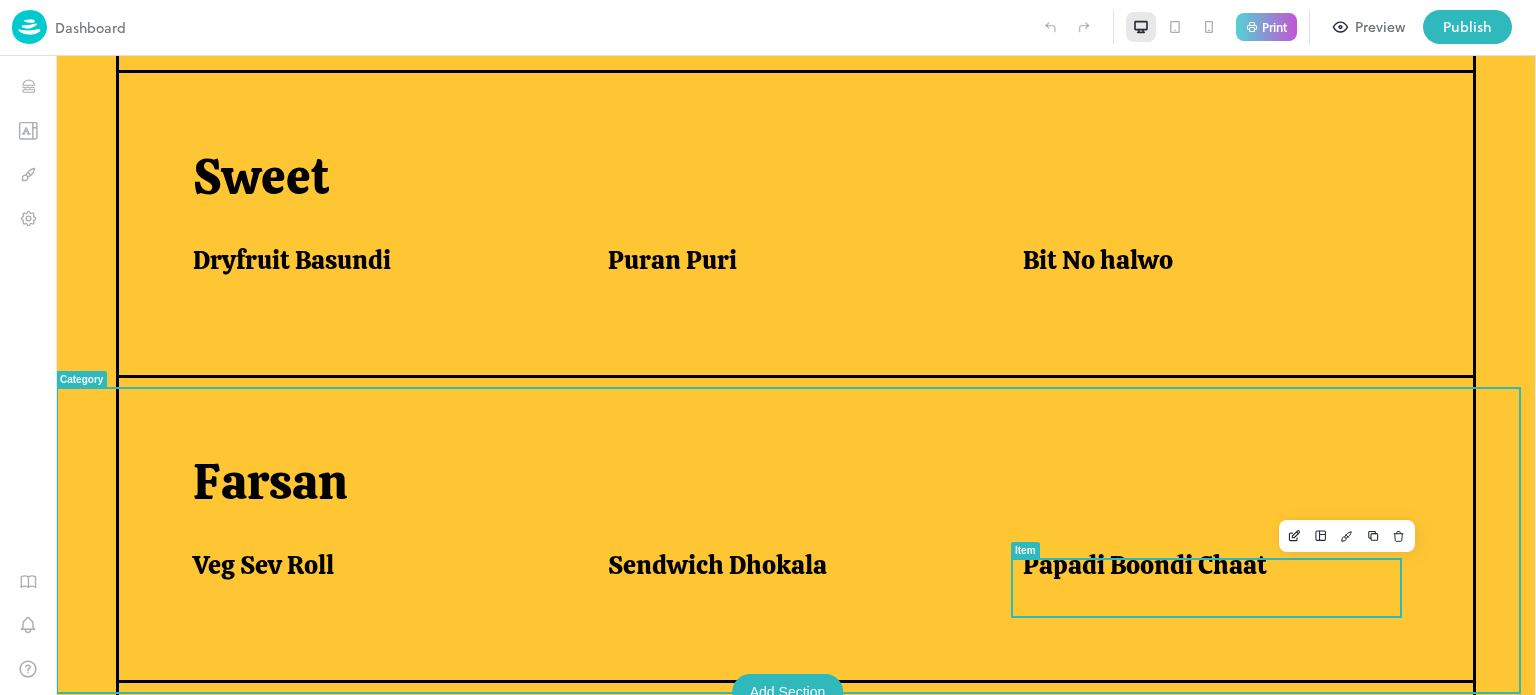 click on "Papadi Boondi Chaat" at bounding box center (1145, 565) 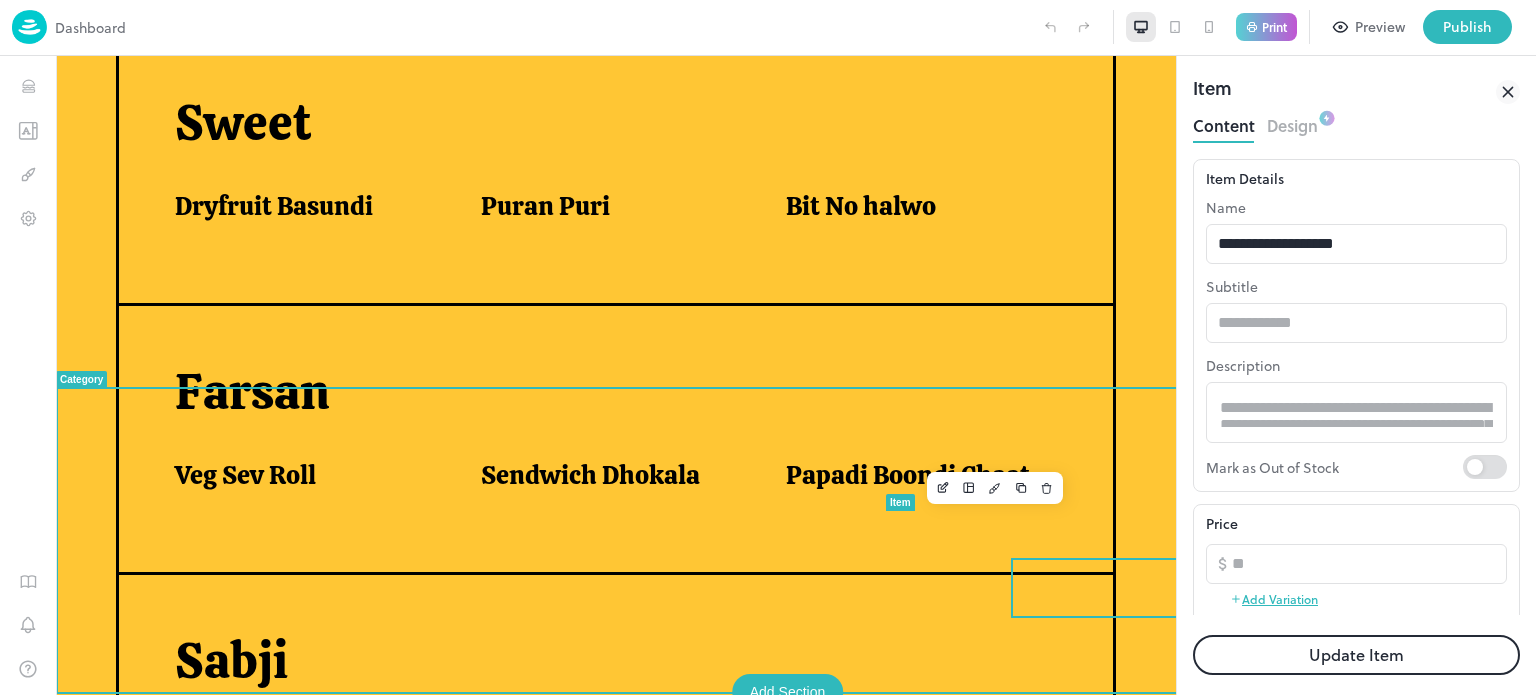 scroll, scrollTop: 0, scrollLeft: 0, axis: both 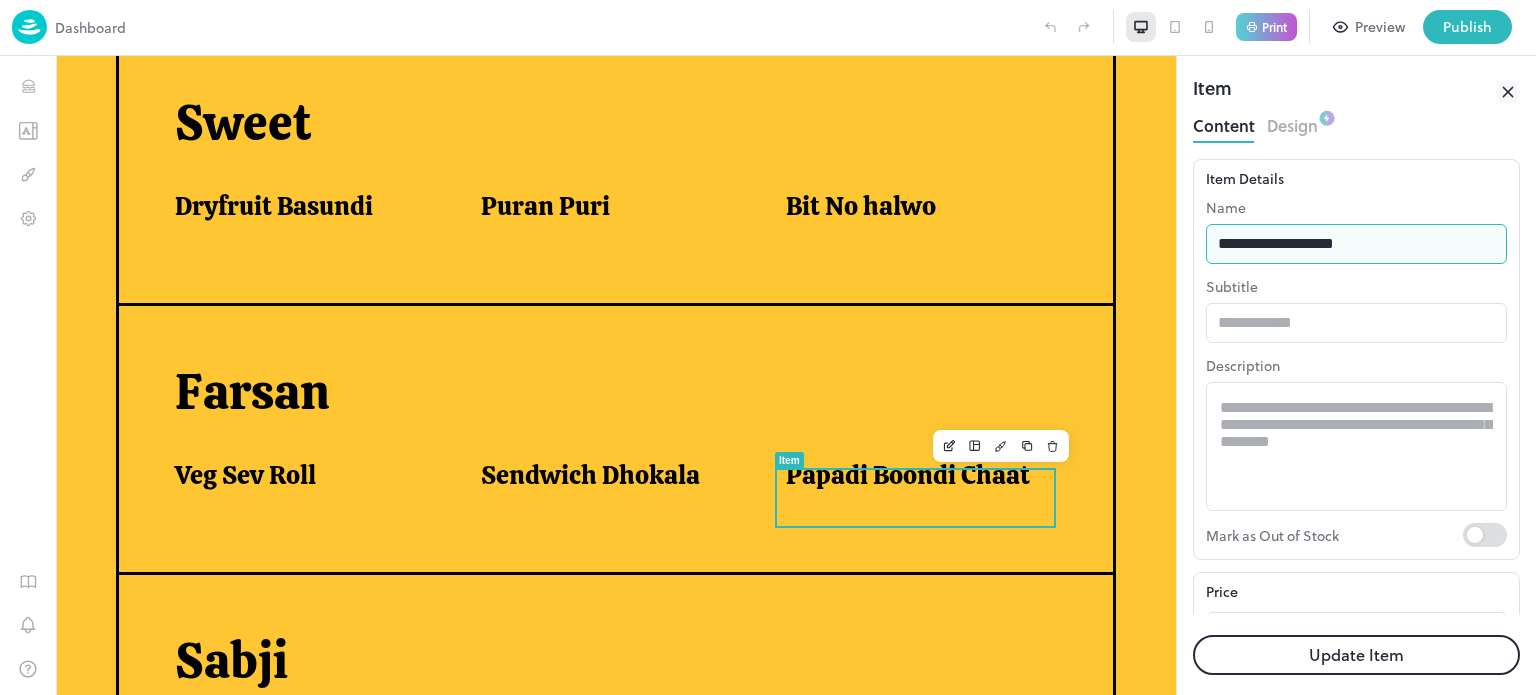 click on "**********" at bounding box center [1356, 244] 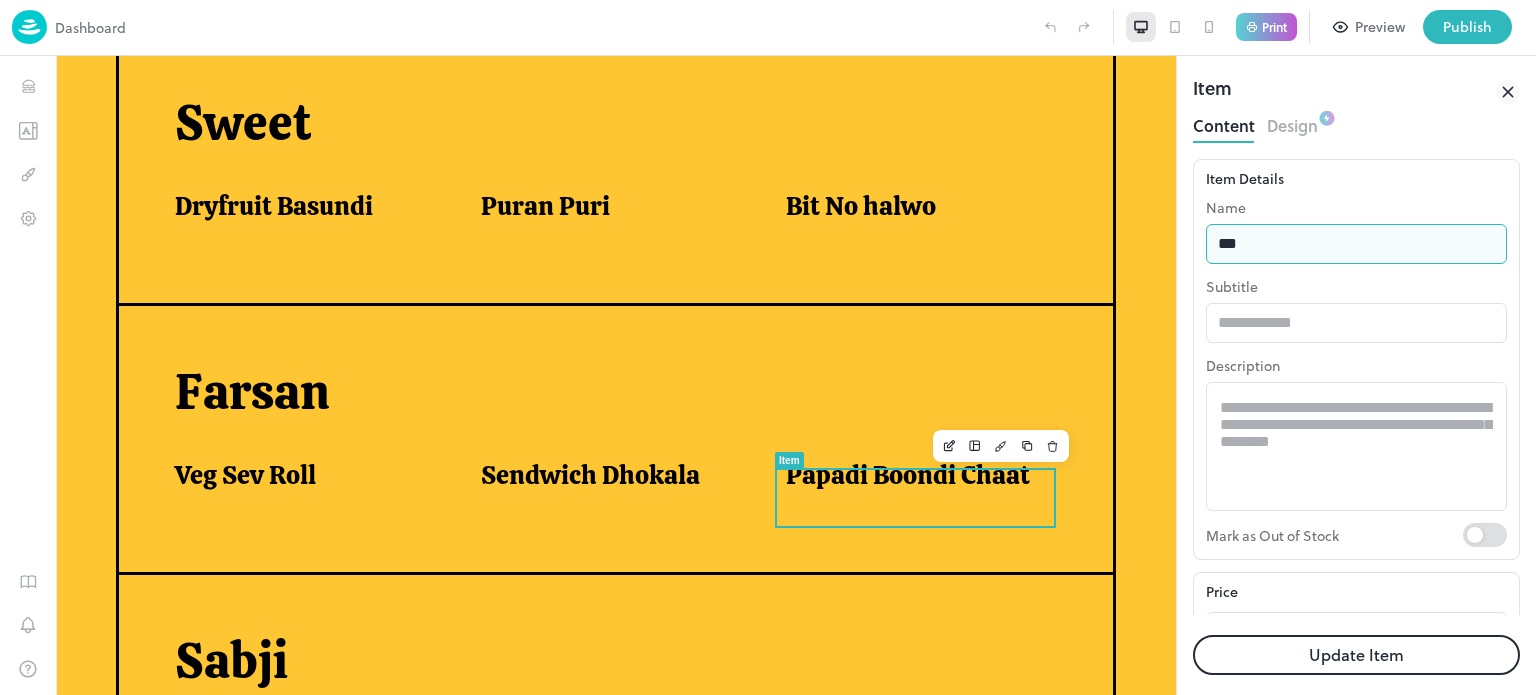 type on "**********" 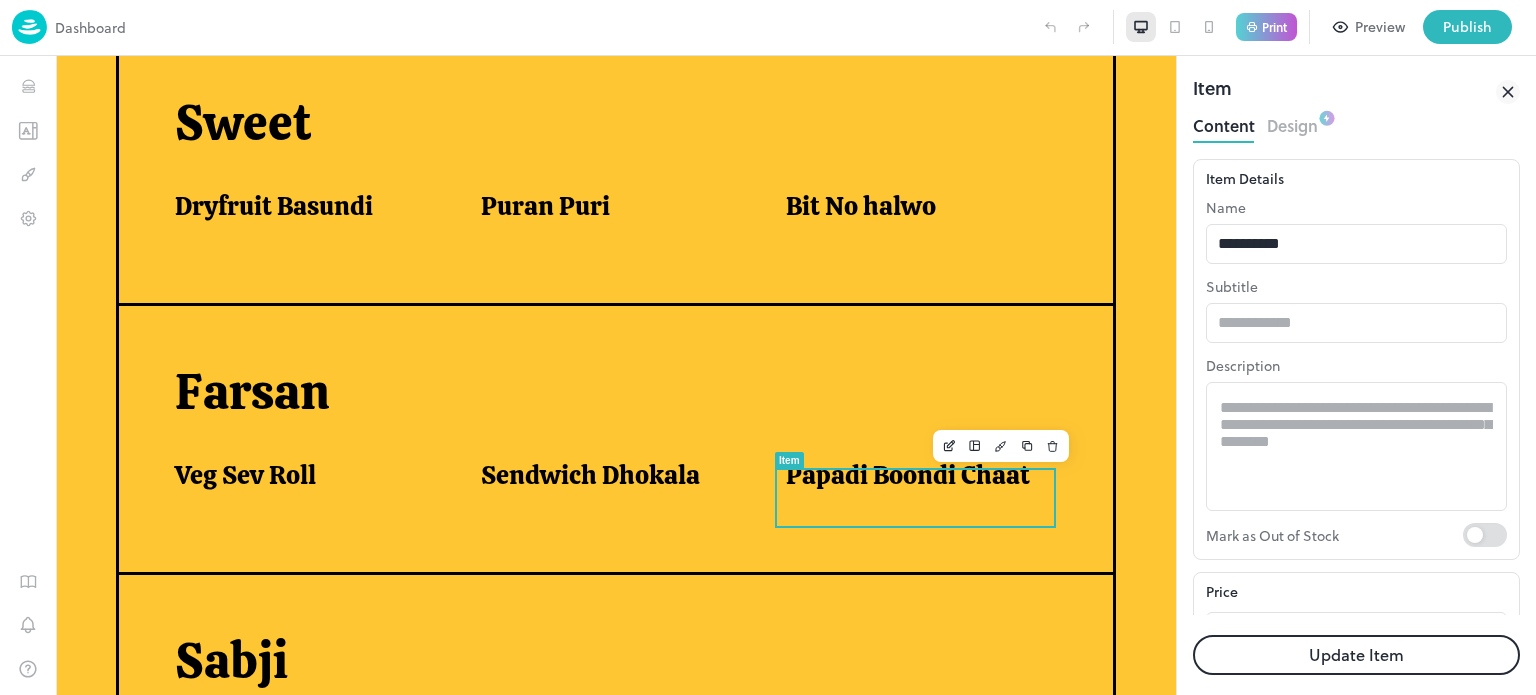 click on "Update Item" at bounding box center [1356, 655] 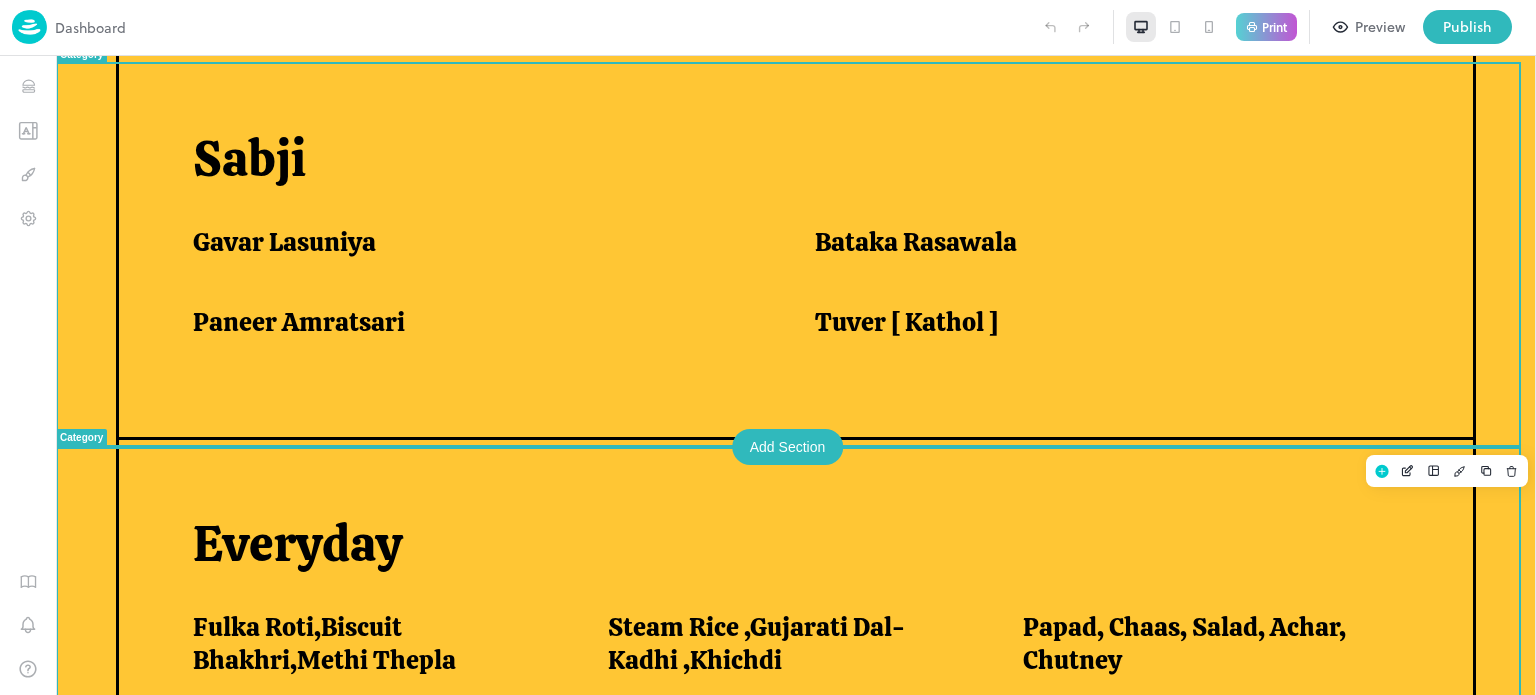 scroll, scrollTop: 1464, scrollLeft: 0, axis: vertical 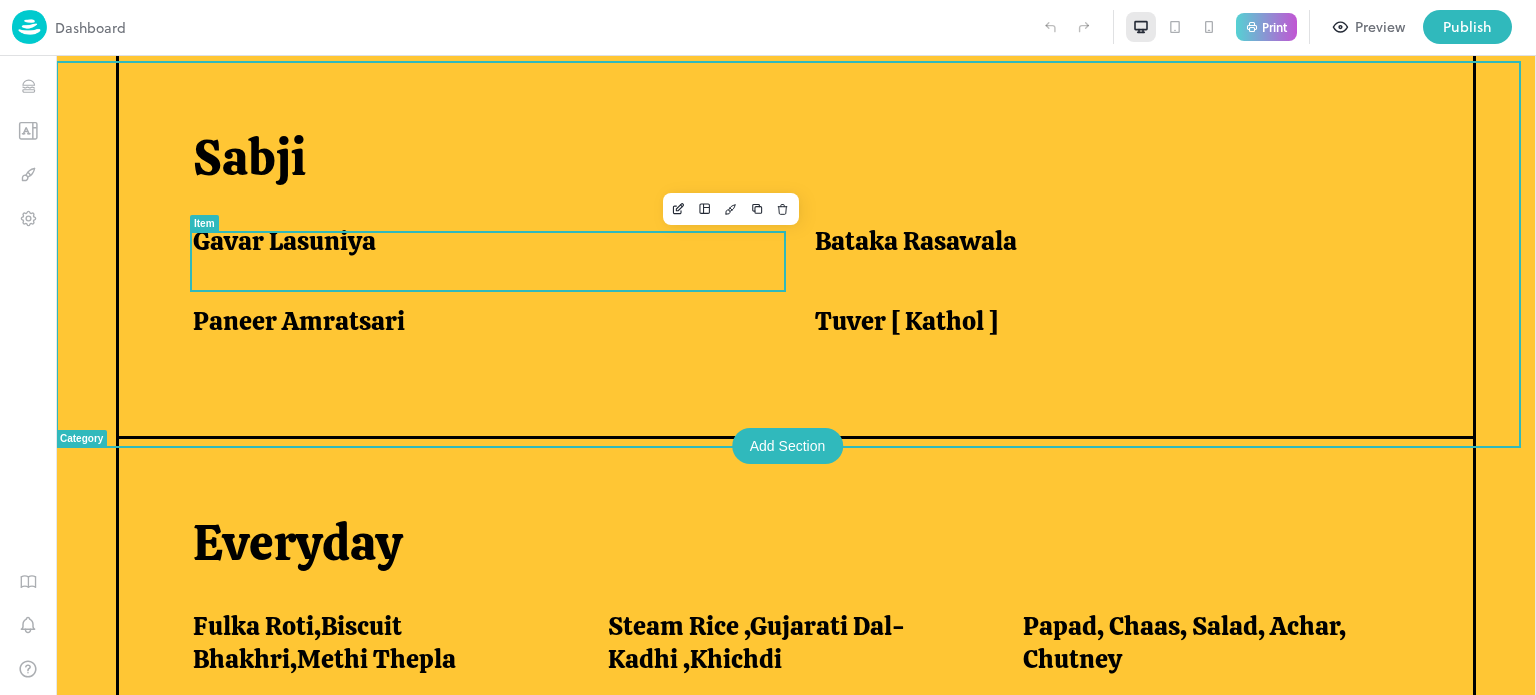 click on "Gavar Lasuniya" at bounding box center [284, 241] 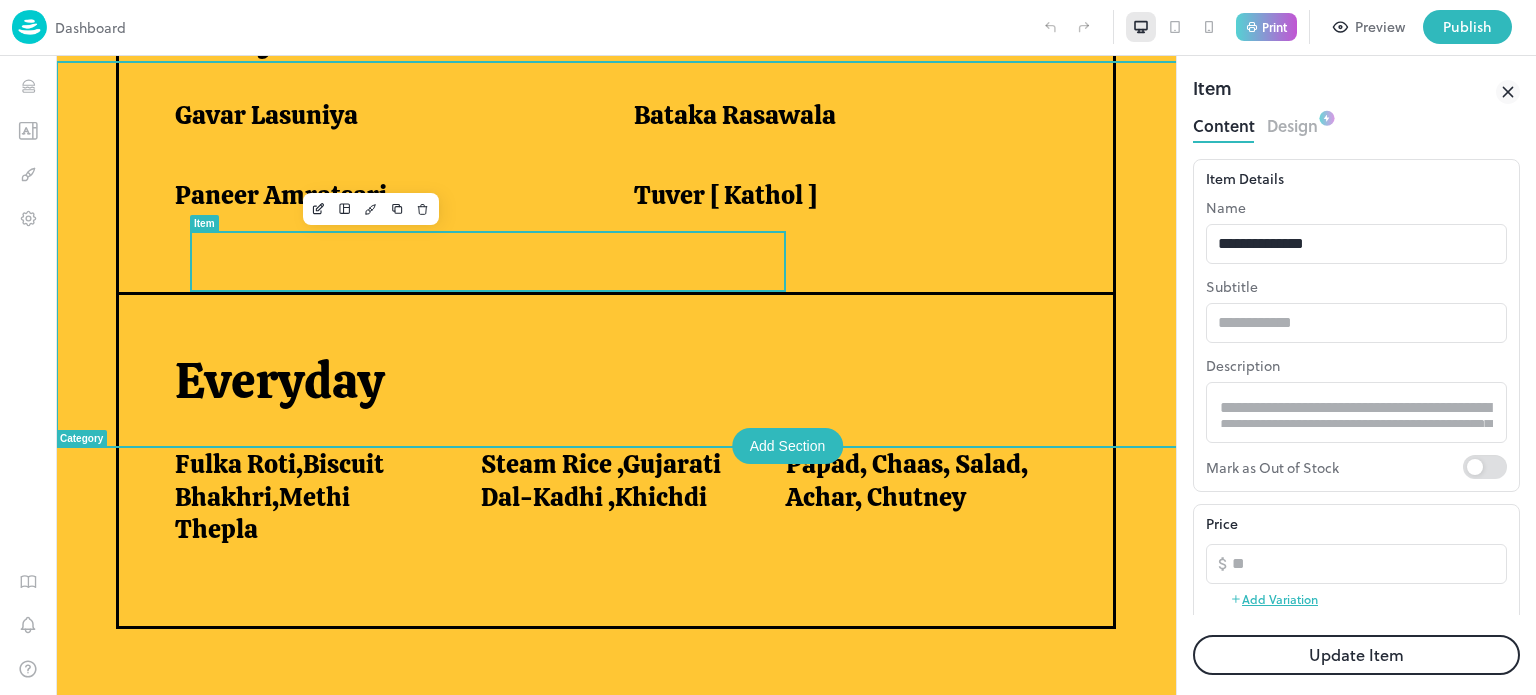 scroll, scrollTop: 0, scrollLeft: 0, axis: both 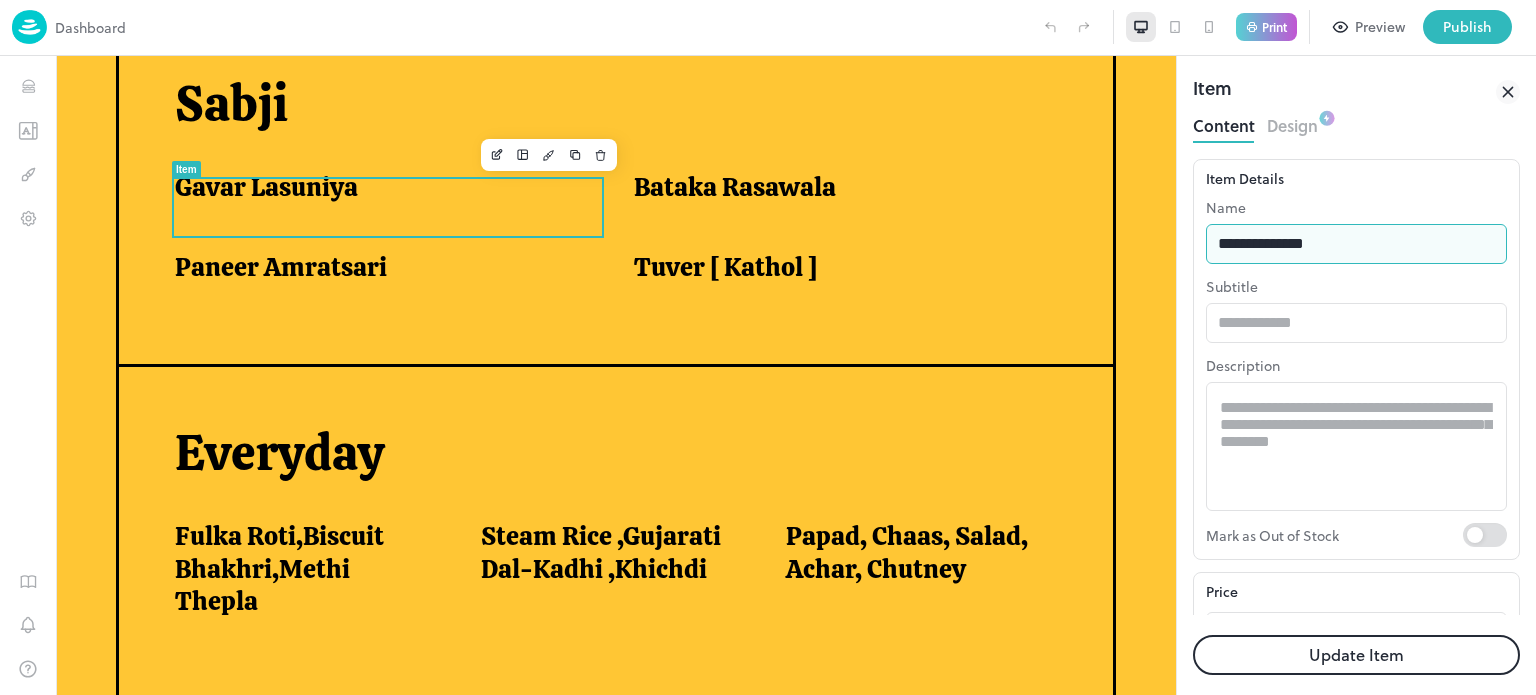 click on "**********" at bounding box center [1356, 244] 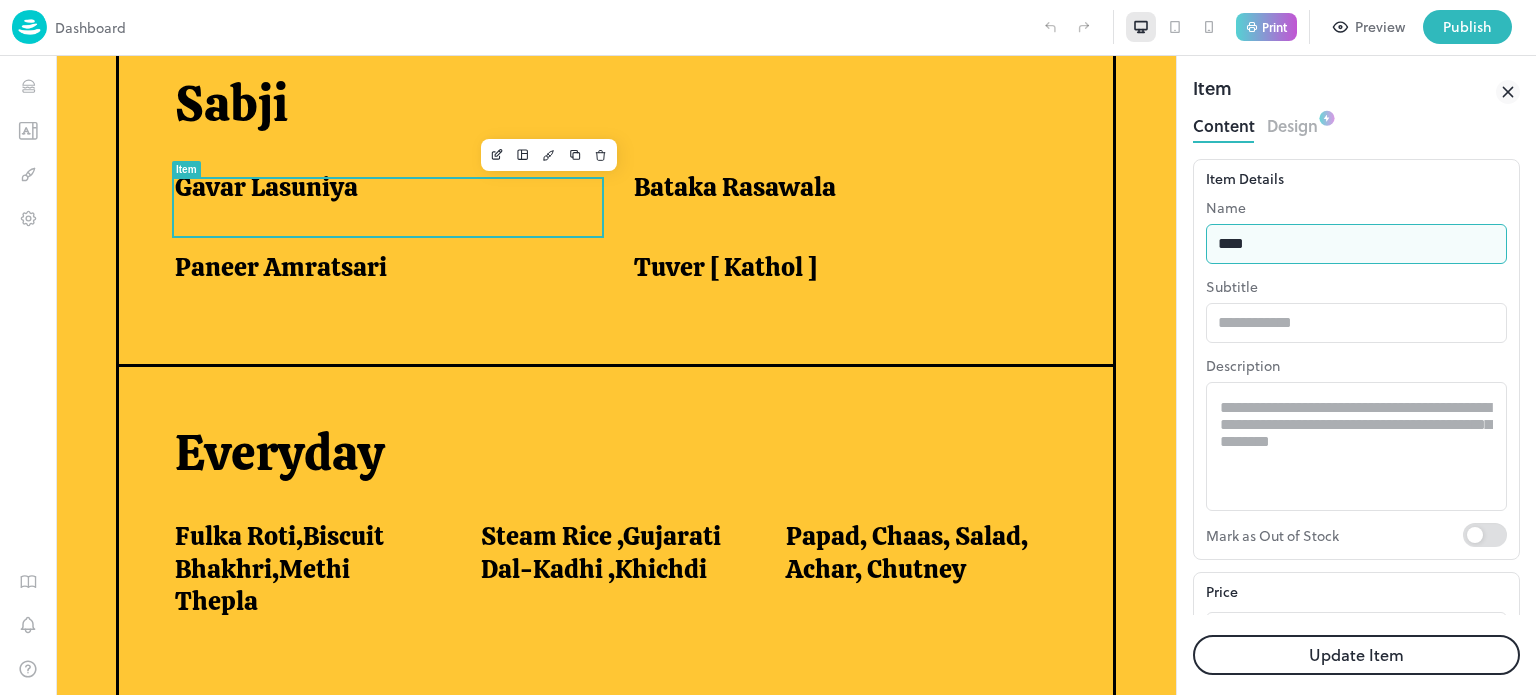 type on "**********" 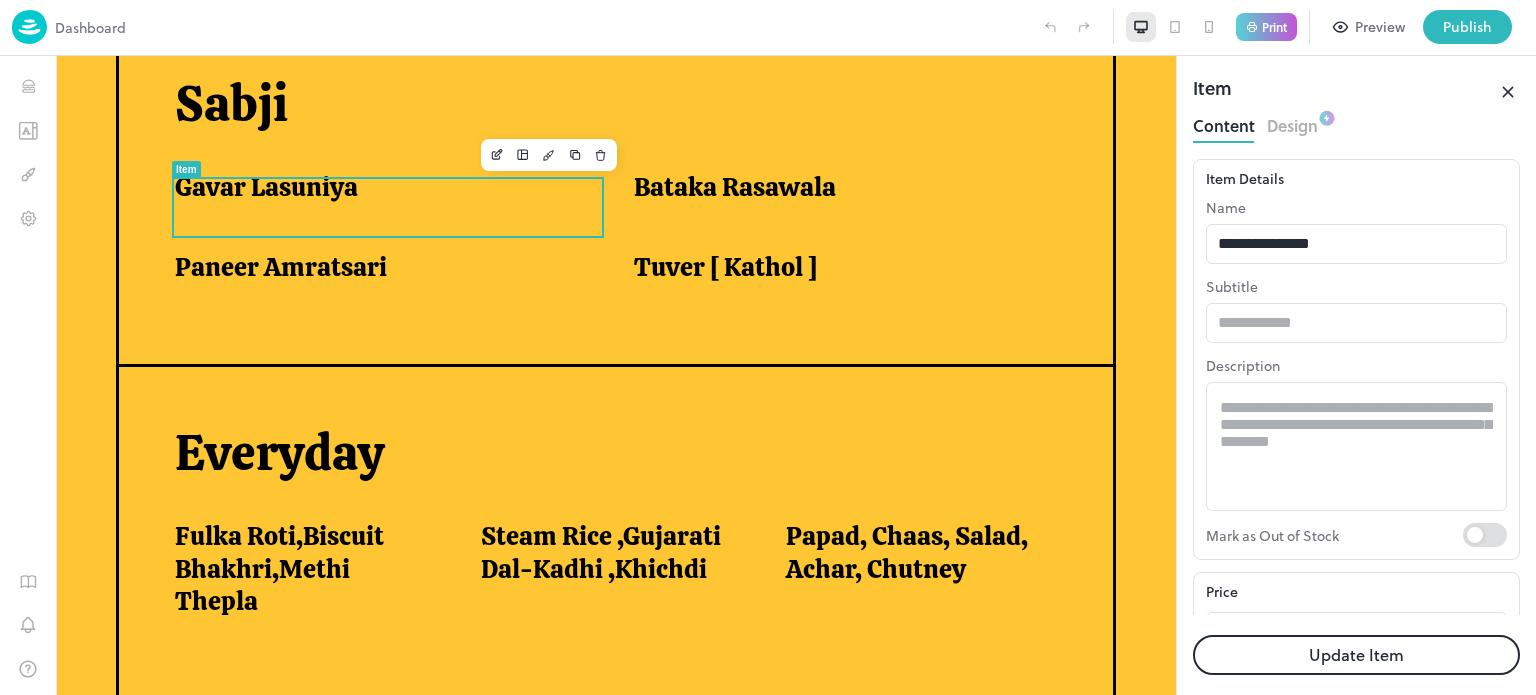 click on "Update Item" at bounding box center [1356, 655] 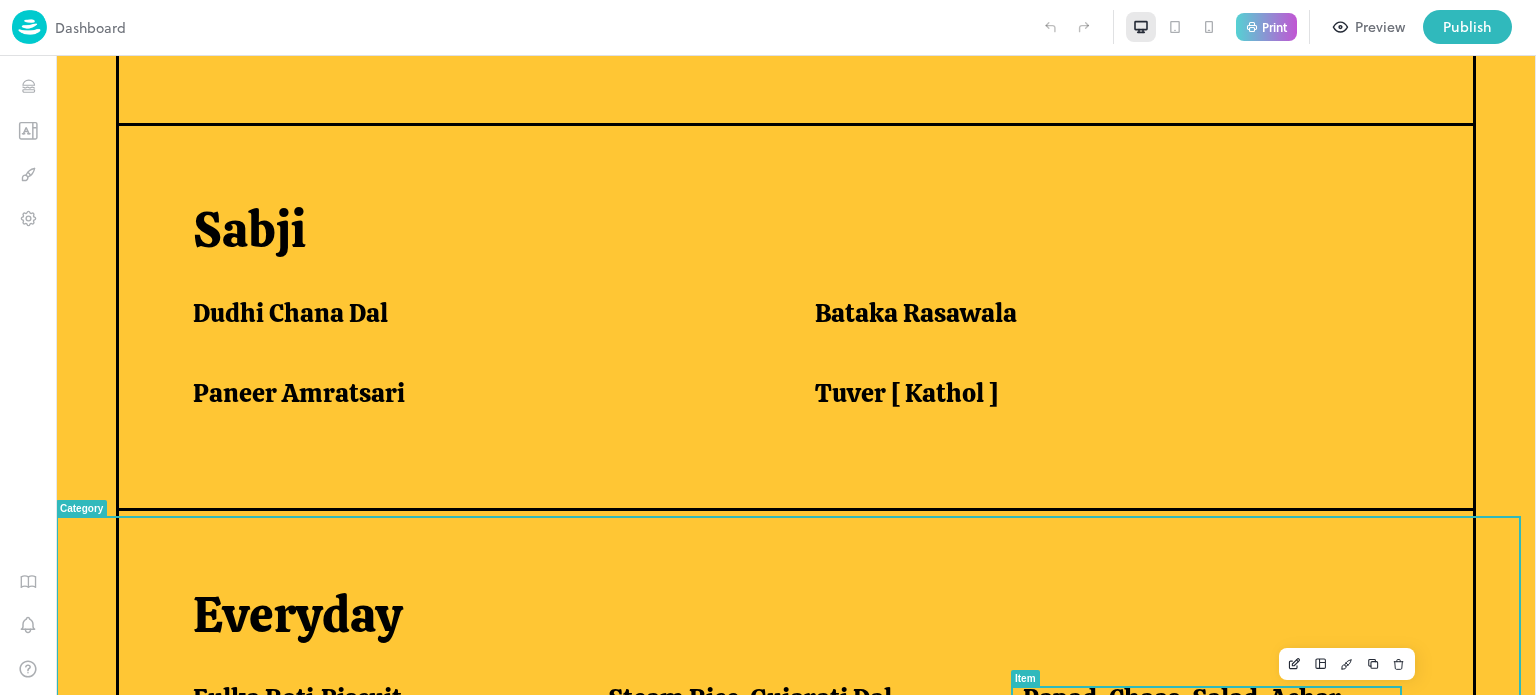 scroll, scrollTop: 1464, scrollLeft: 0, axis: vertical 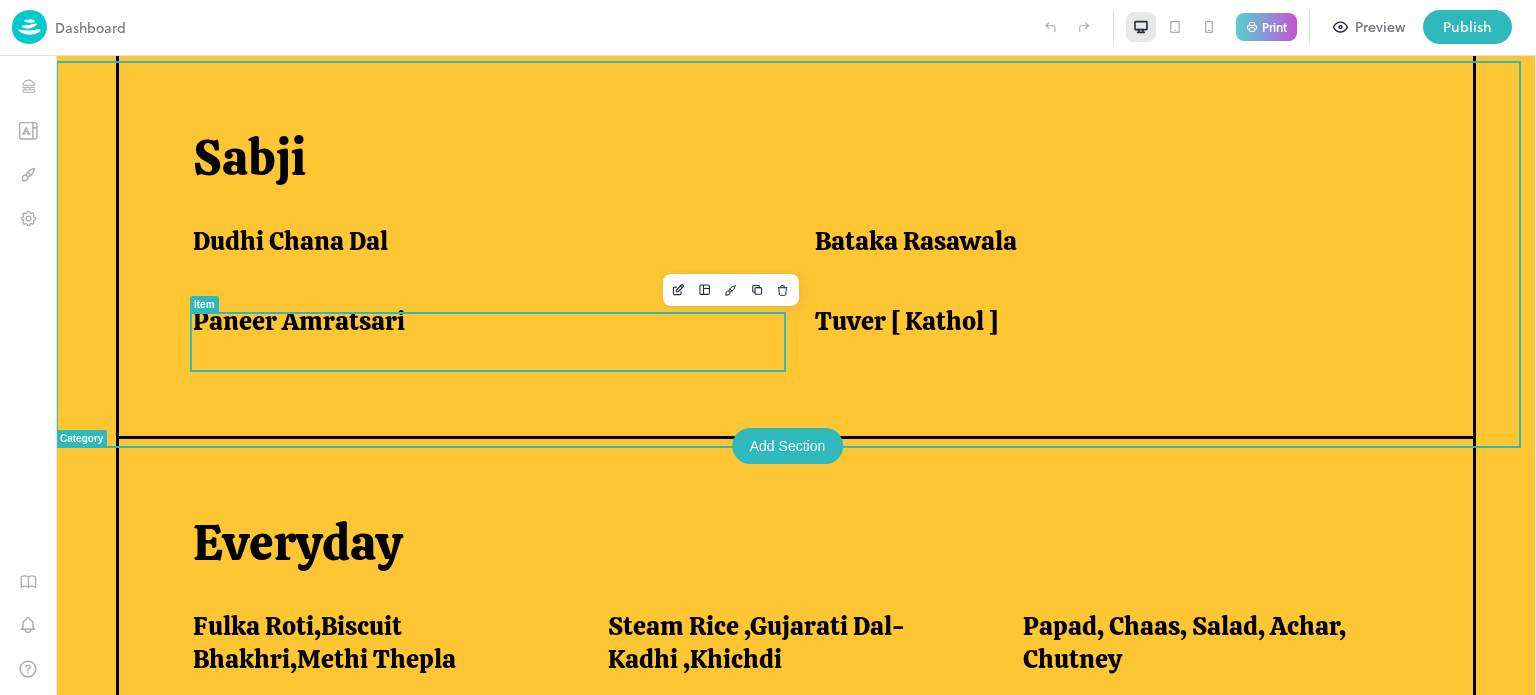 click on "Paneer Amratsari" at bounding box center [299, 321] 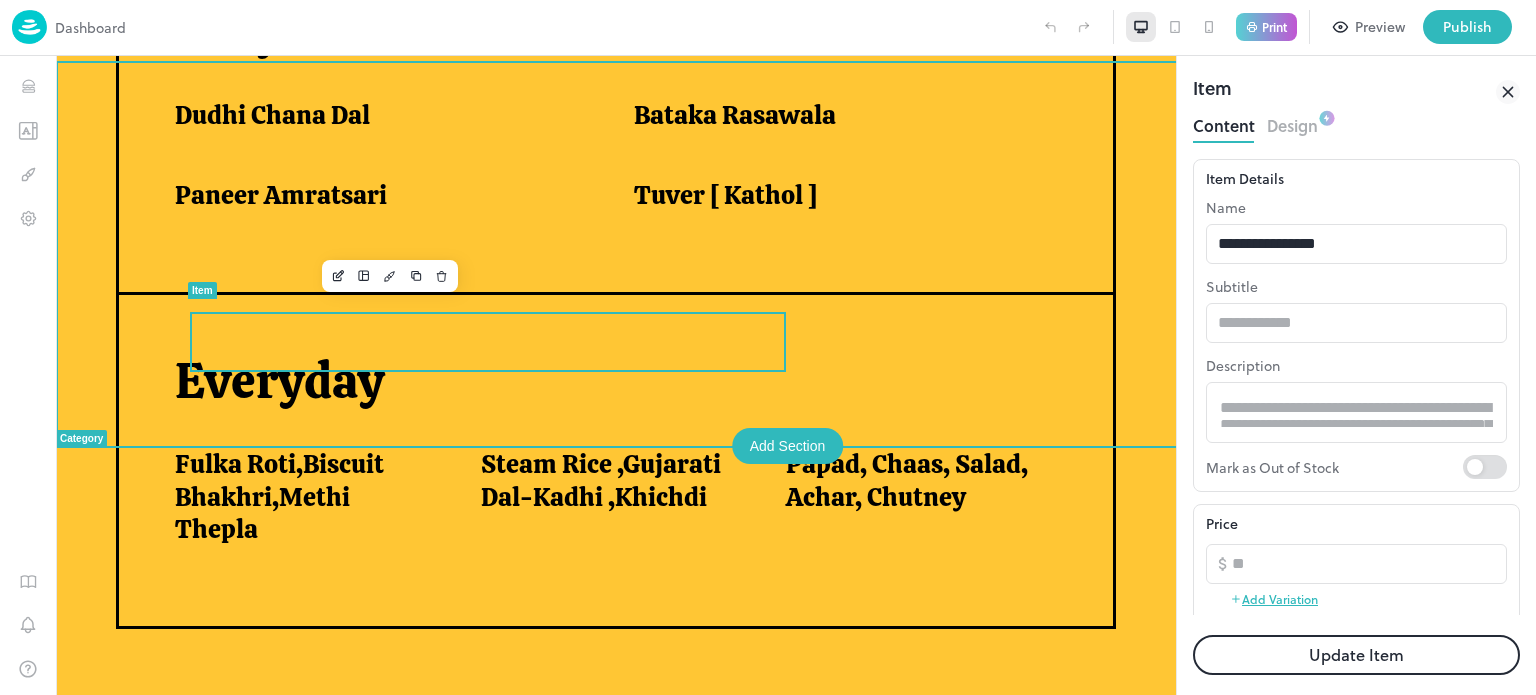 scroll, scrollTop: 1392, scrollLeft: 0, axis: vertical 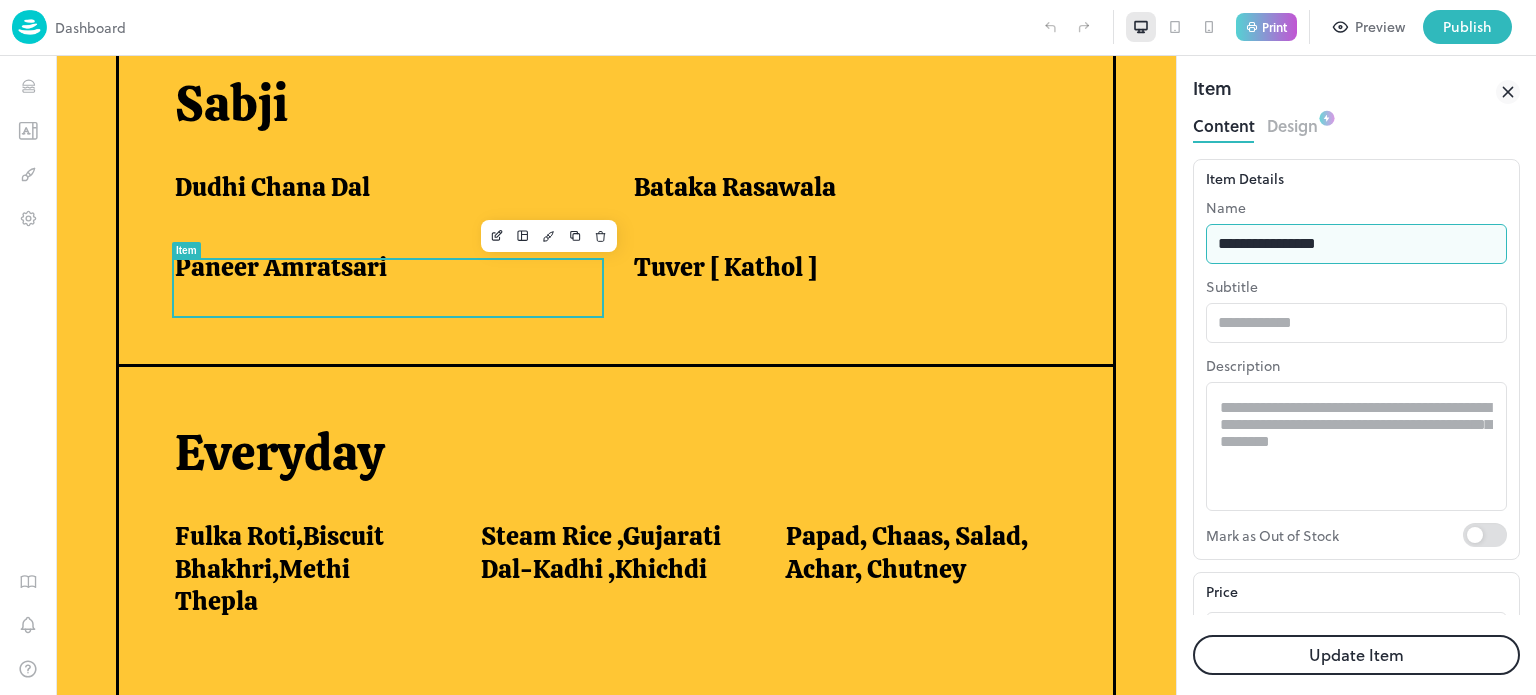 click on "**********" at bounding box center [1356, 244] 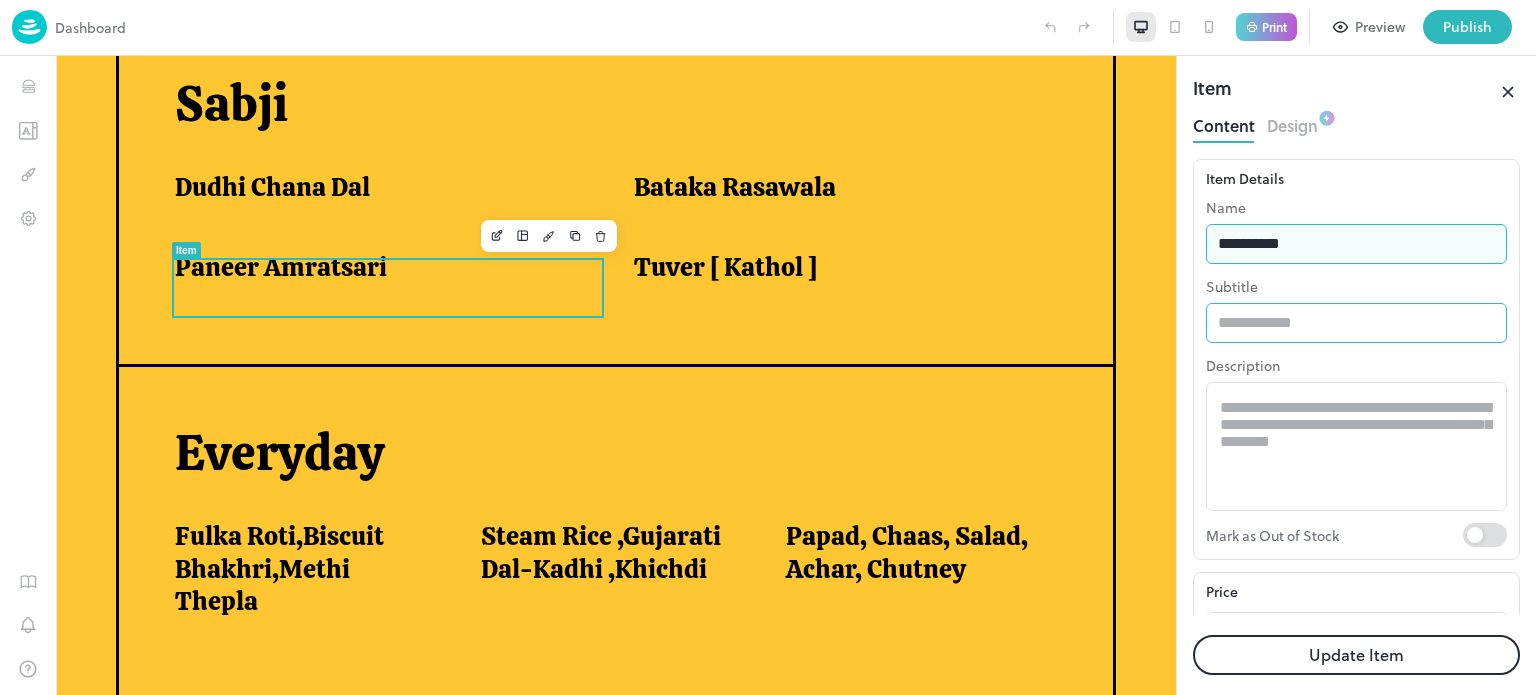 type on "**********" 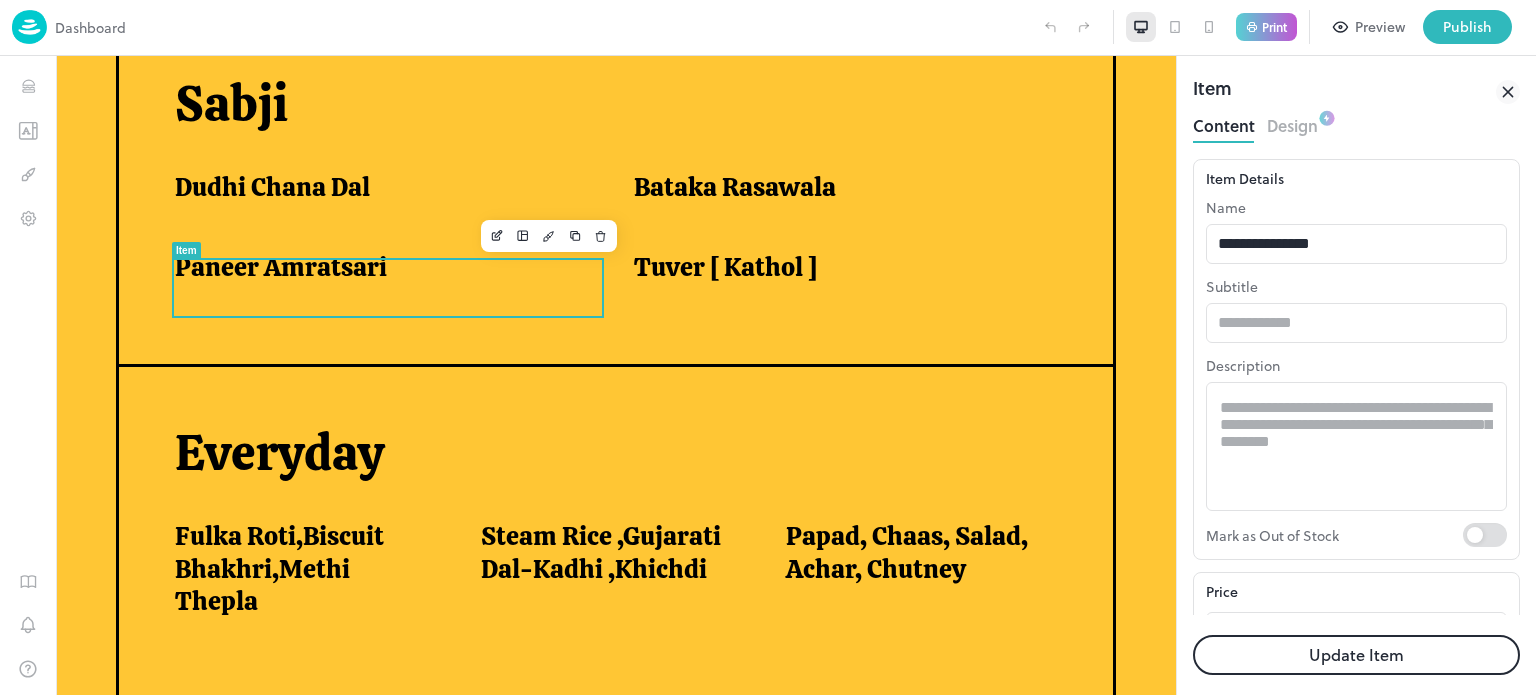 click on "Update Item" at bounding box center (1356, 655) 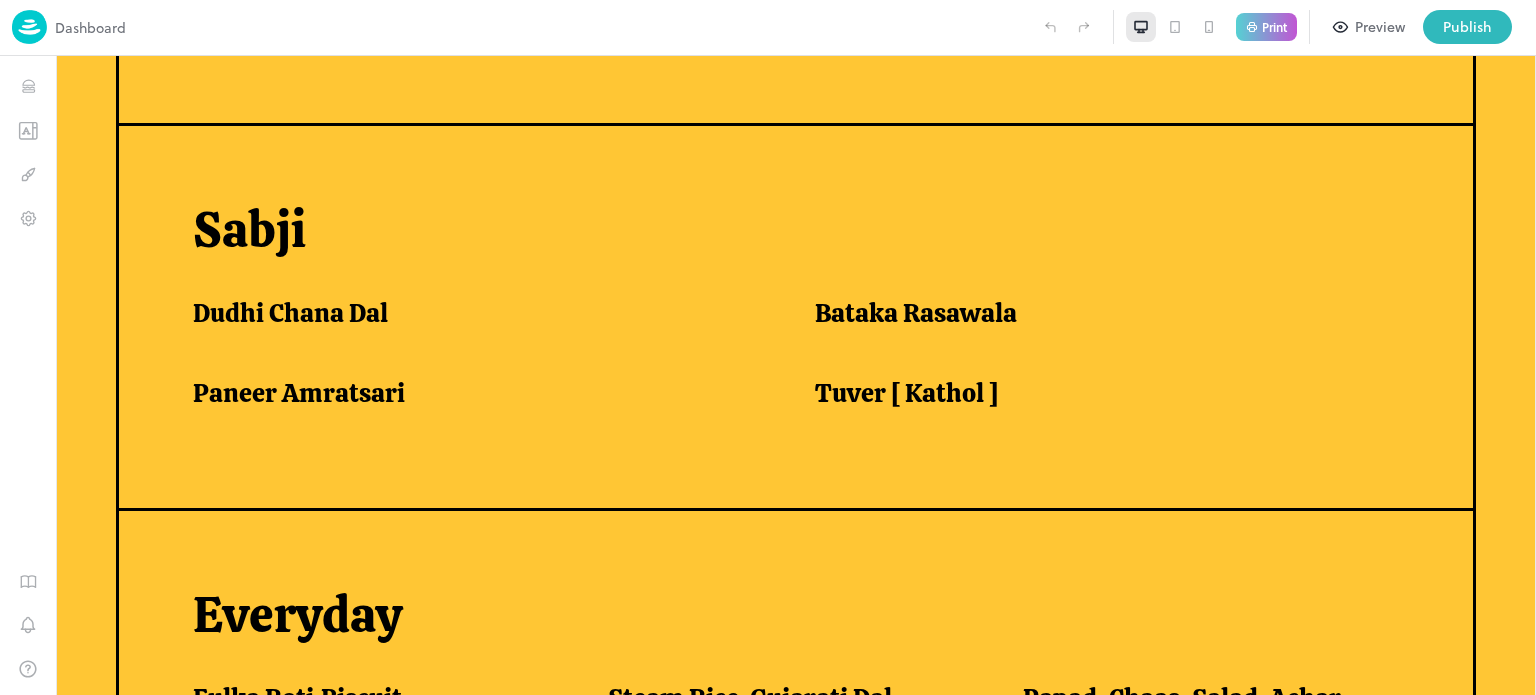 scroll, scrollTop: 1464, scrollLeft: 0, axis: vertical 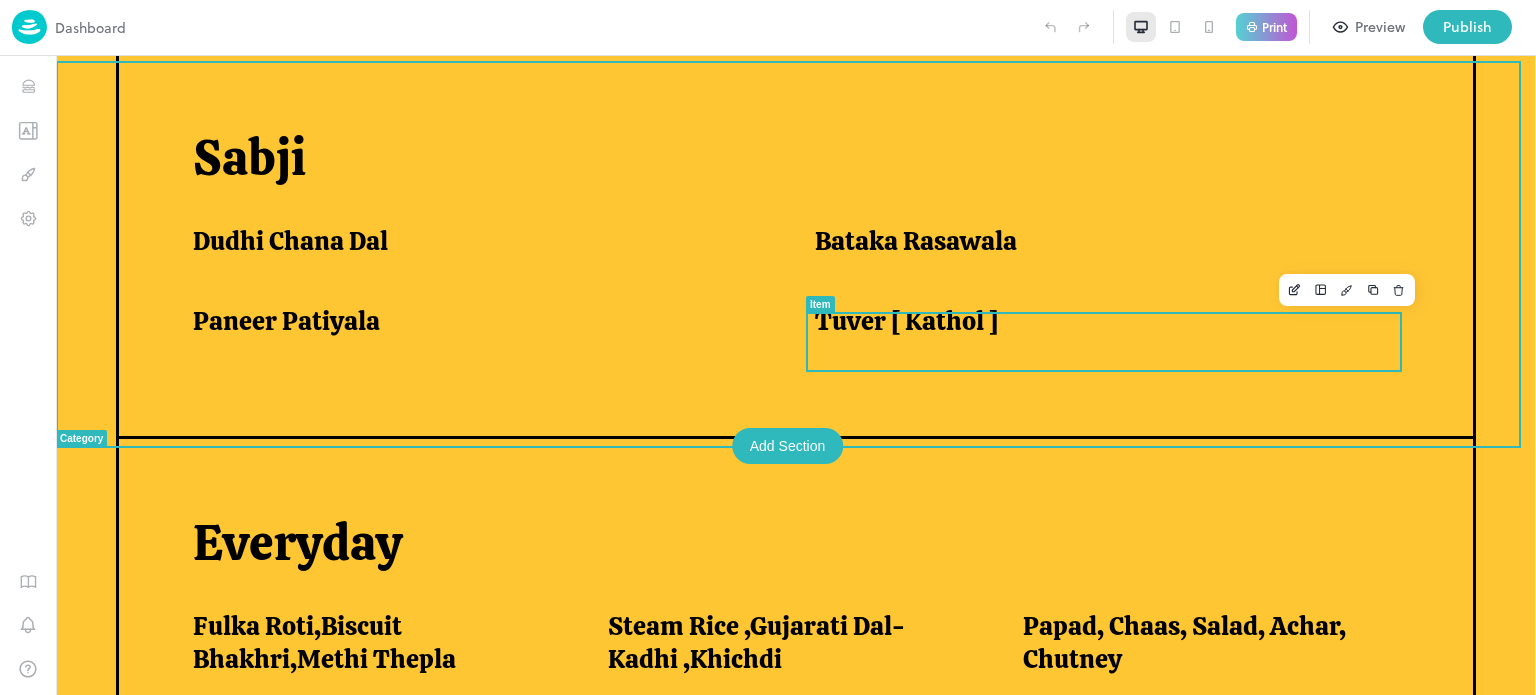 click on "Tuver [ Kathol ]" at bounding box center [906, 321] 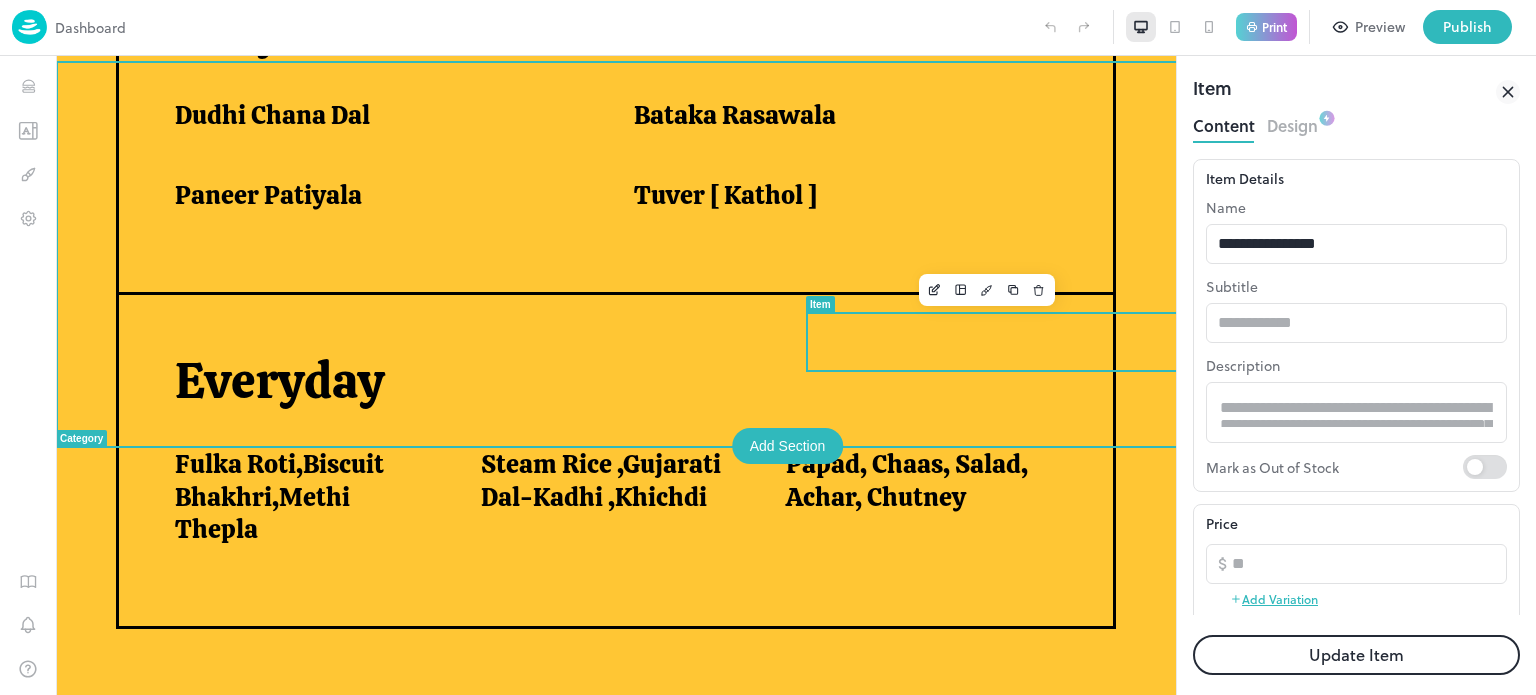 scroll, scrollTop: 1426, scrollLeft: 0, axis: vertical 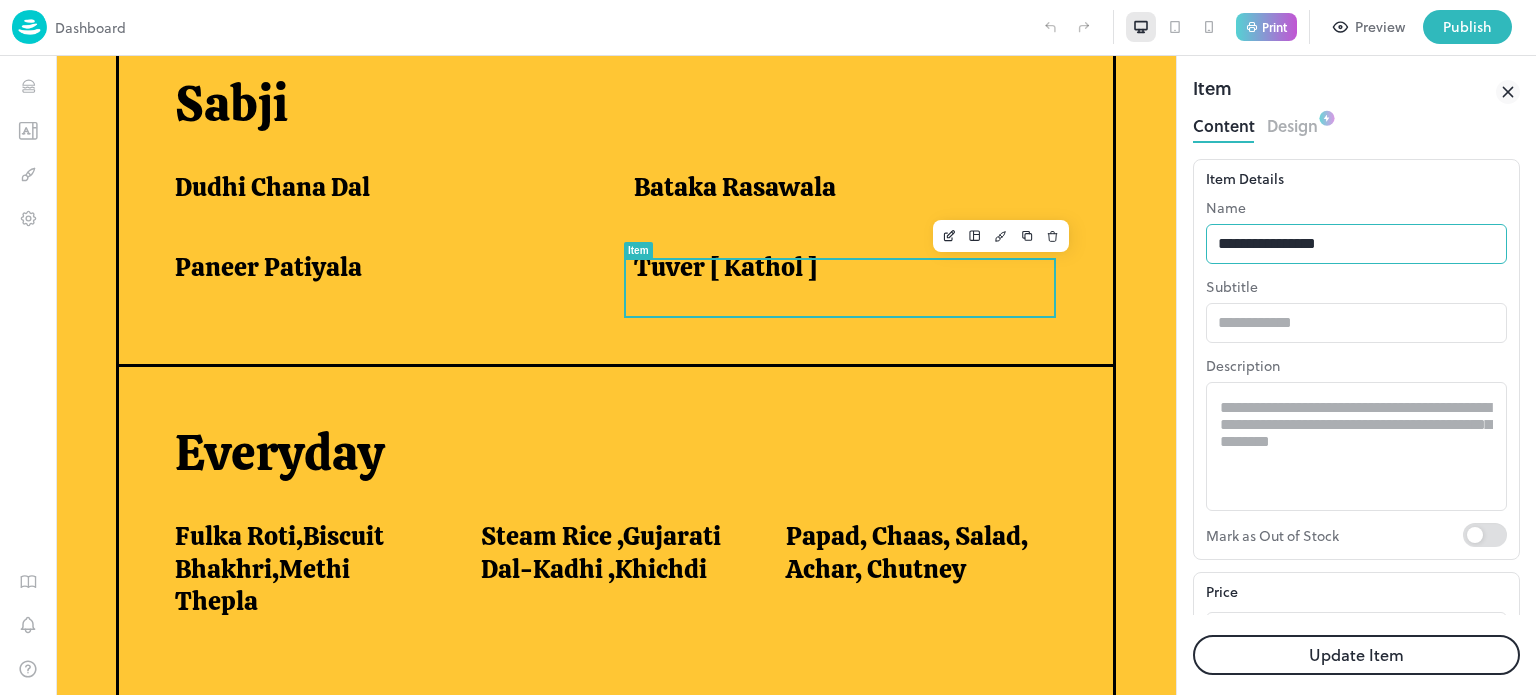 click on "**********" at bounding box center [1356, 244] 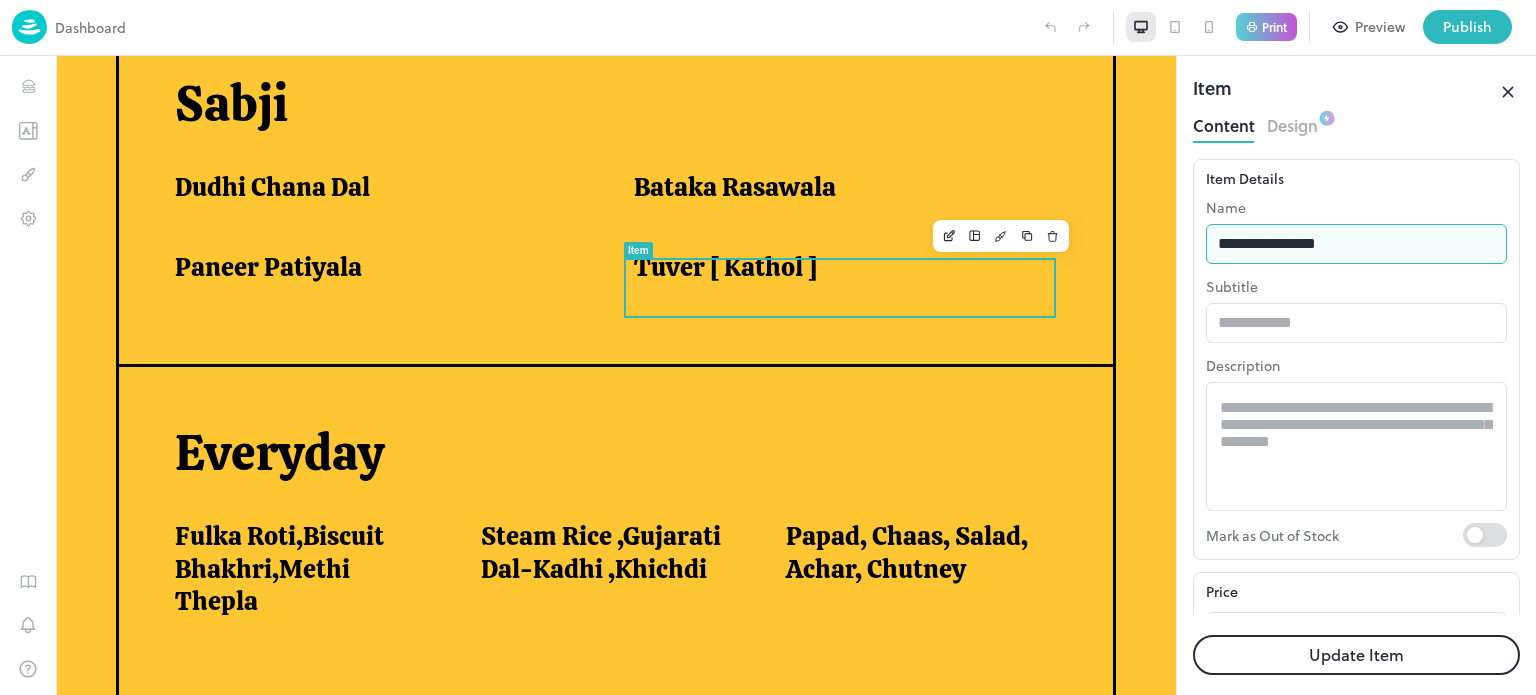 click on "**********" at bounding box center (1356, 244) 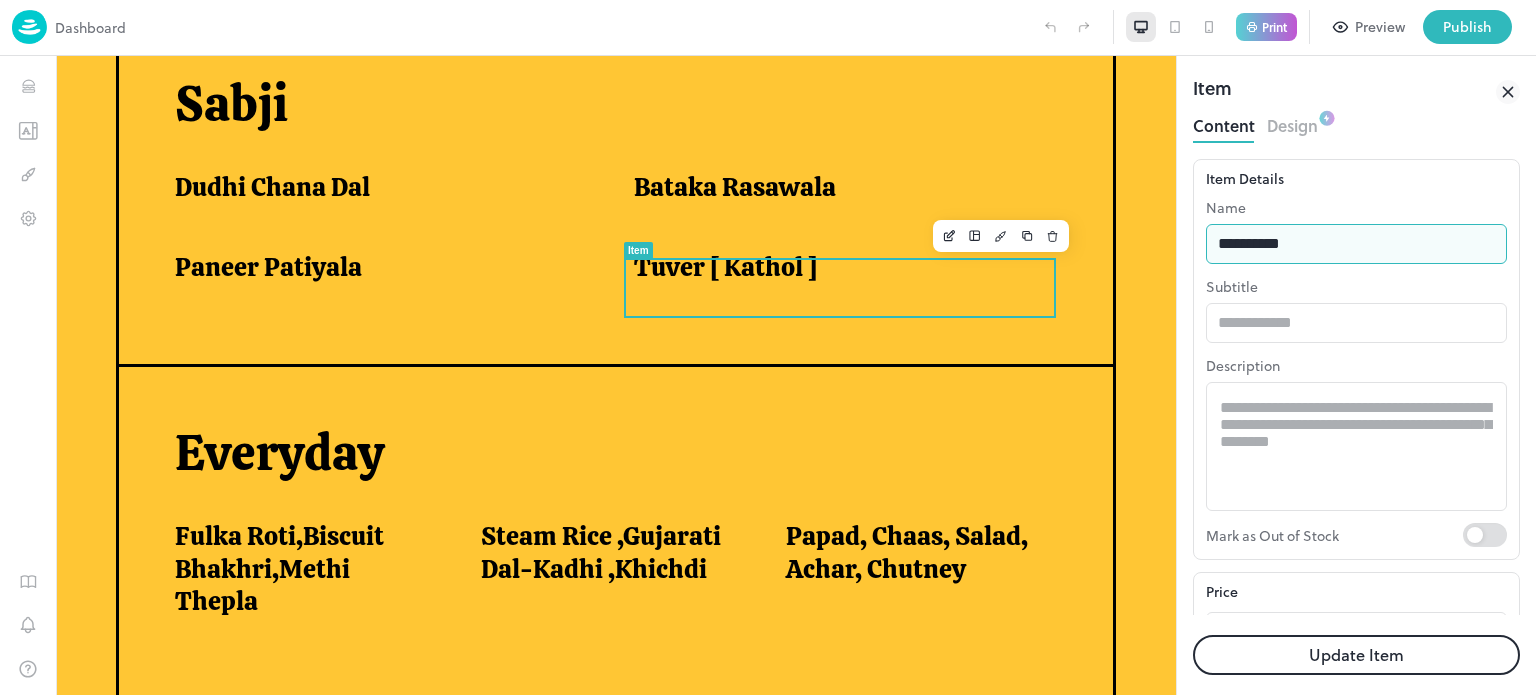 click on "**********" at bounding box center (1356, 244) 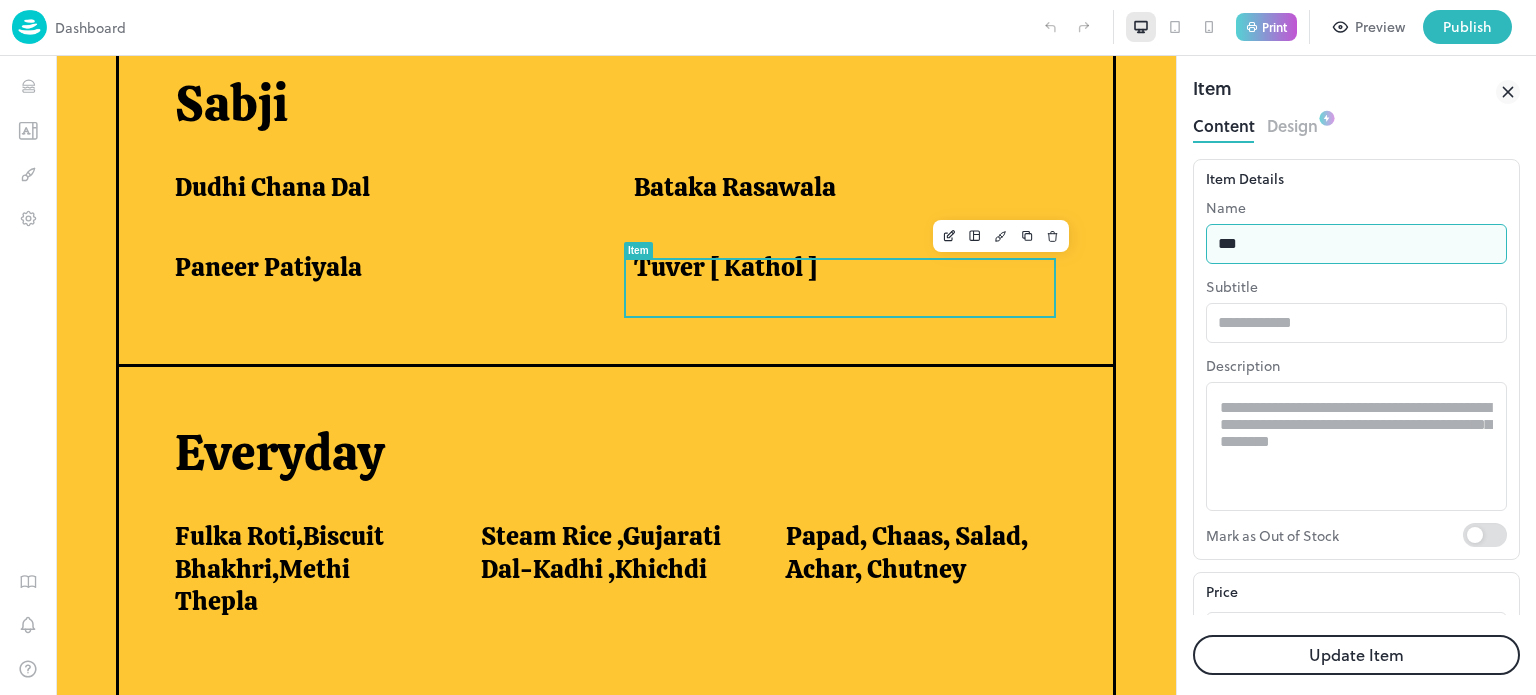 type on "**********" 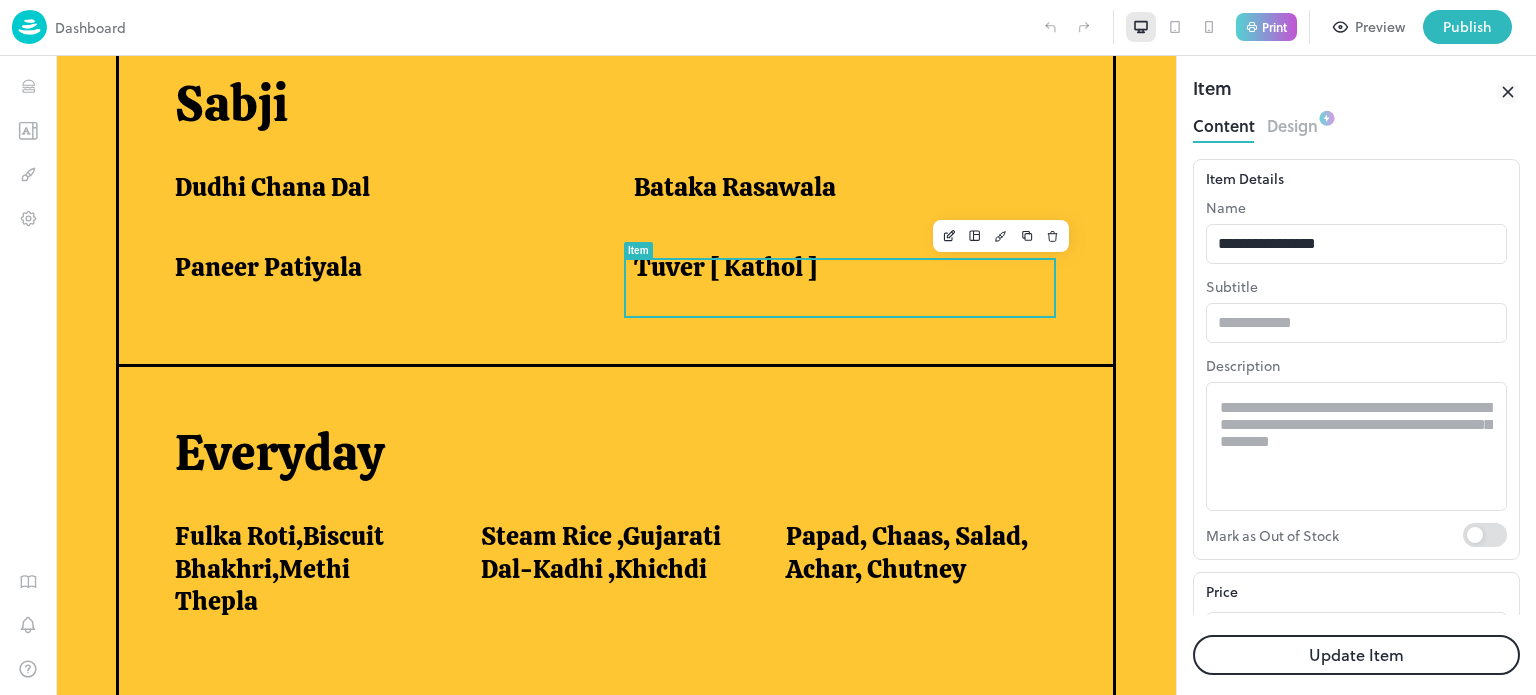 click on "Update Item" at bounding box center [1356, 655] 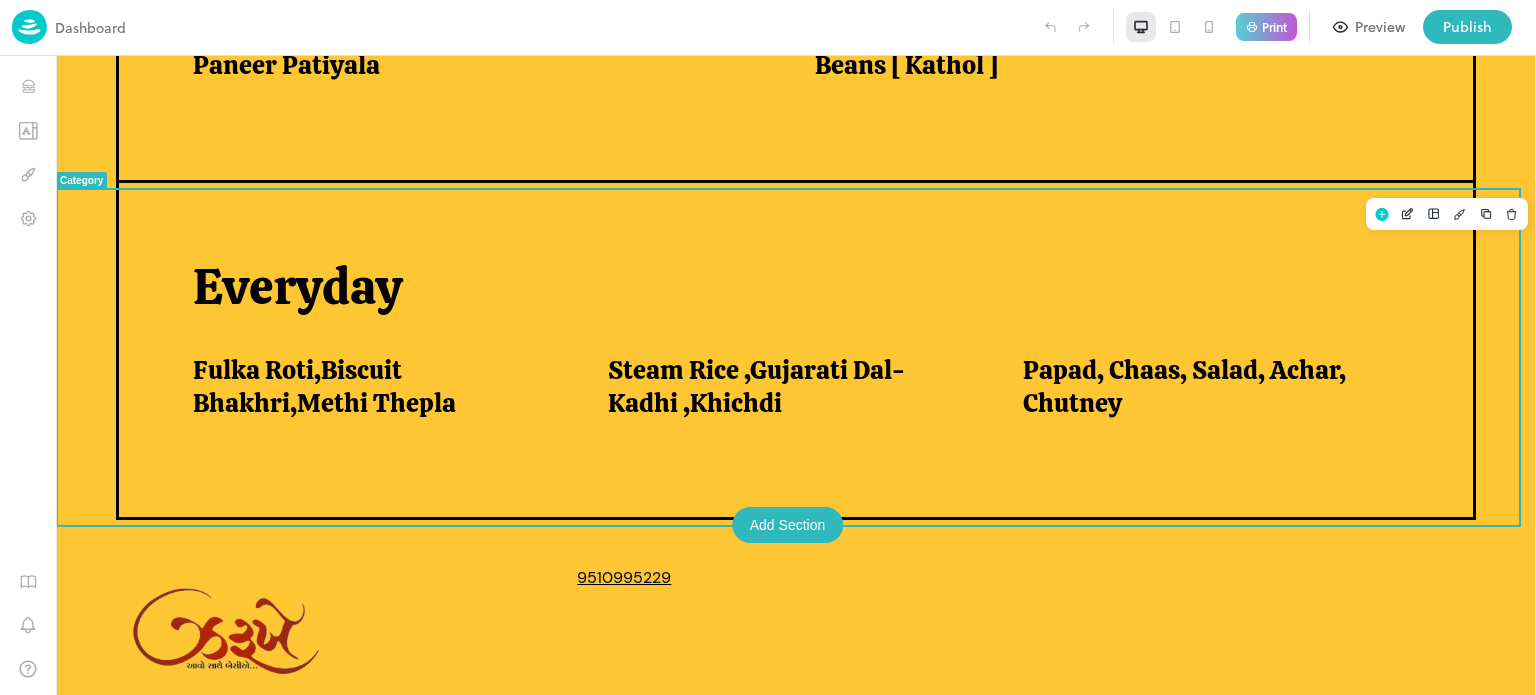 scroll, scrollTop: 1727, scrollLeft: 0, axis: vertical 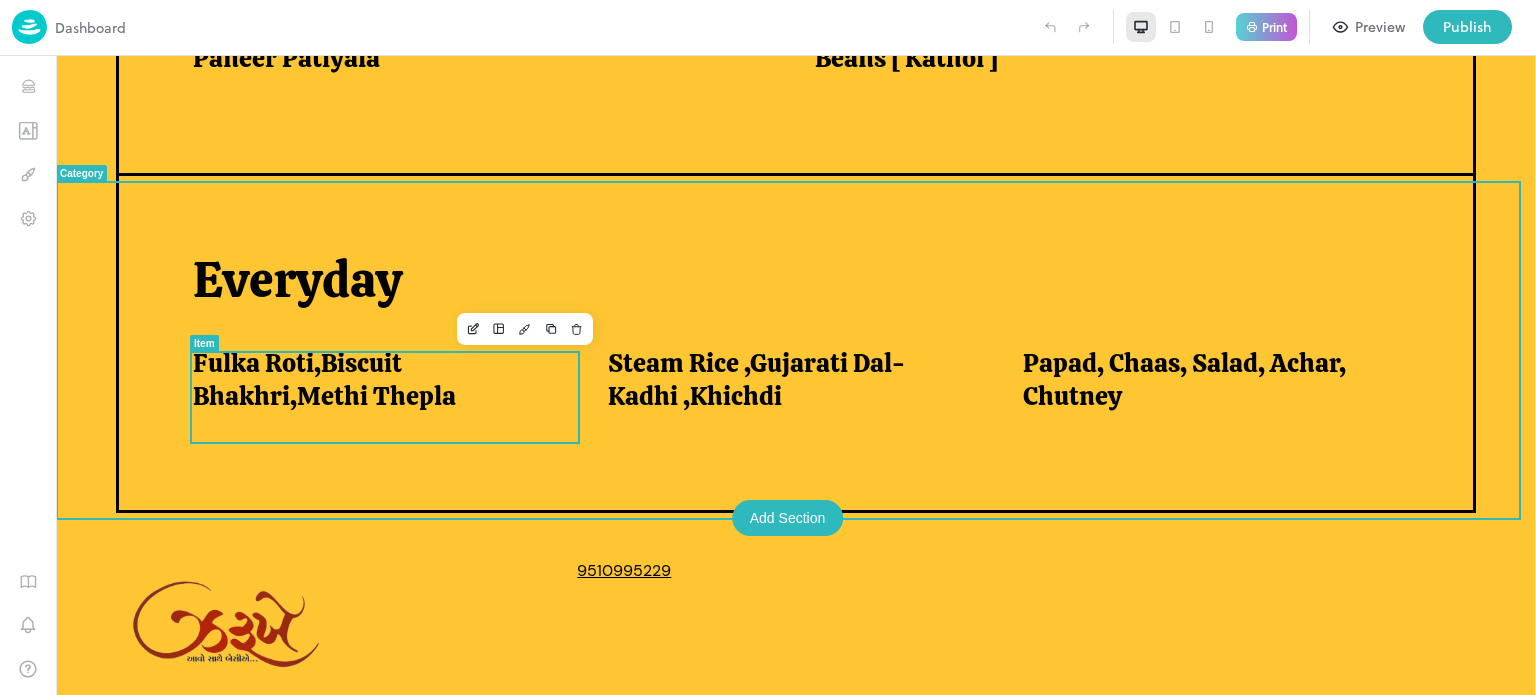 click on "Fulka Roti,Biscuit Bhakhri,Methi Thepla" at bounding box center (376, 379) 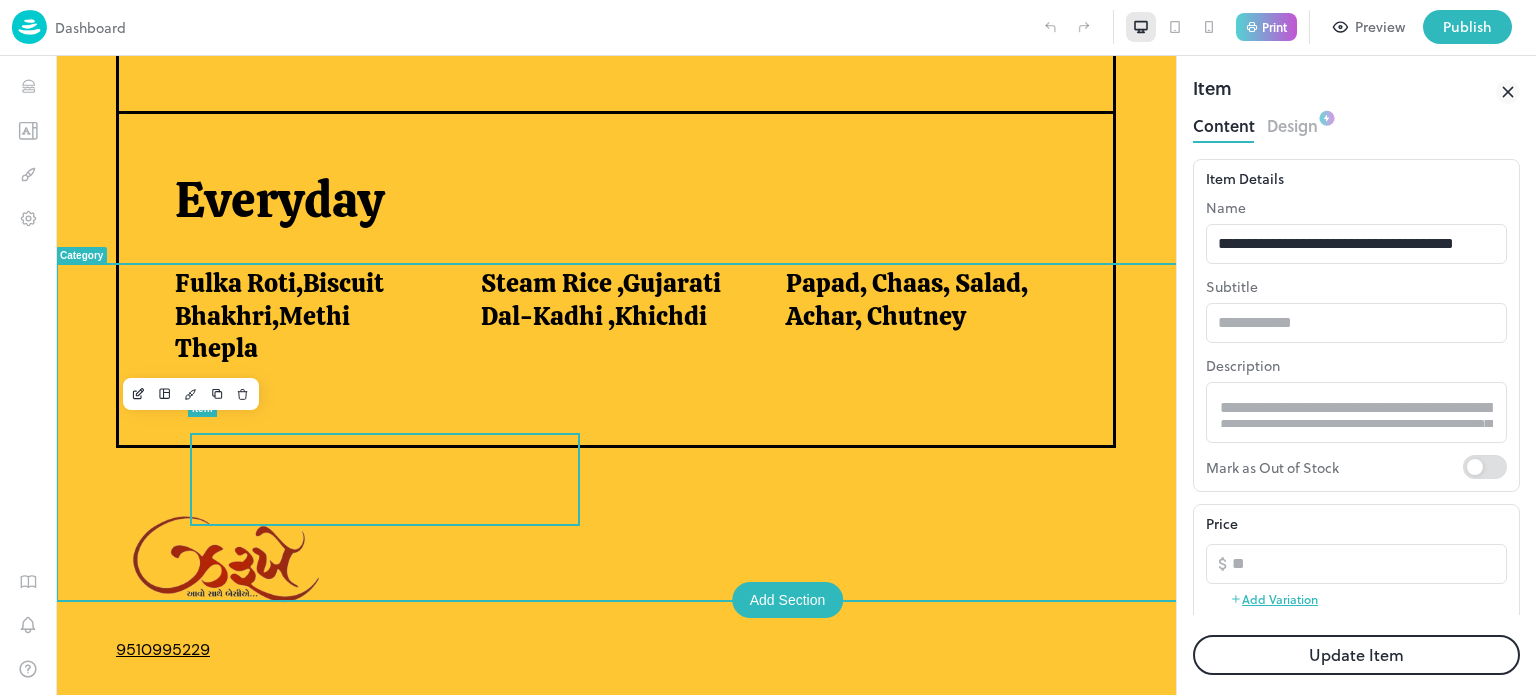 scroll, scrollTop: 0, scrollLeft: 0, axis: both 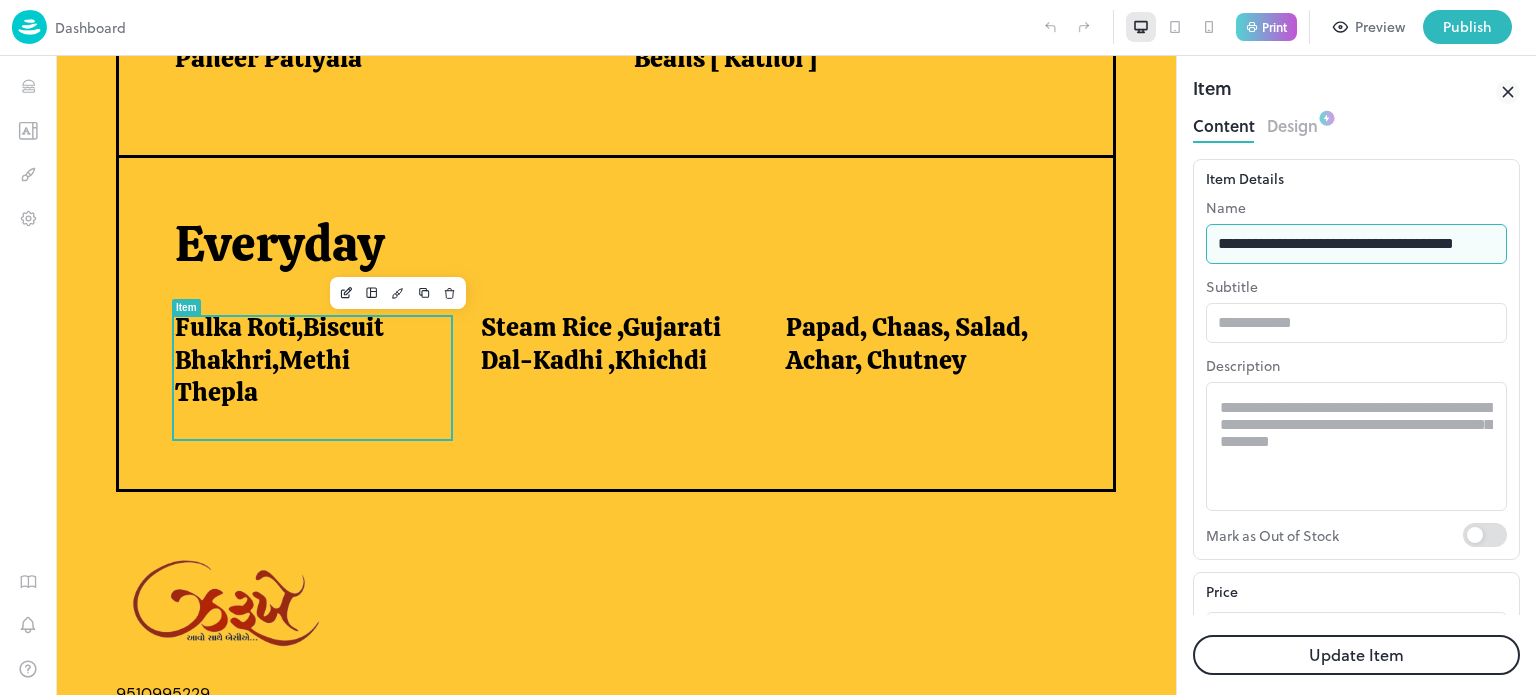 click on "**********" at bounding box center (1356, 244) 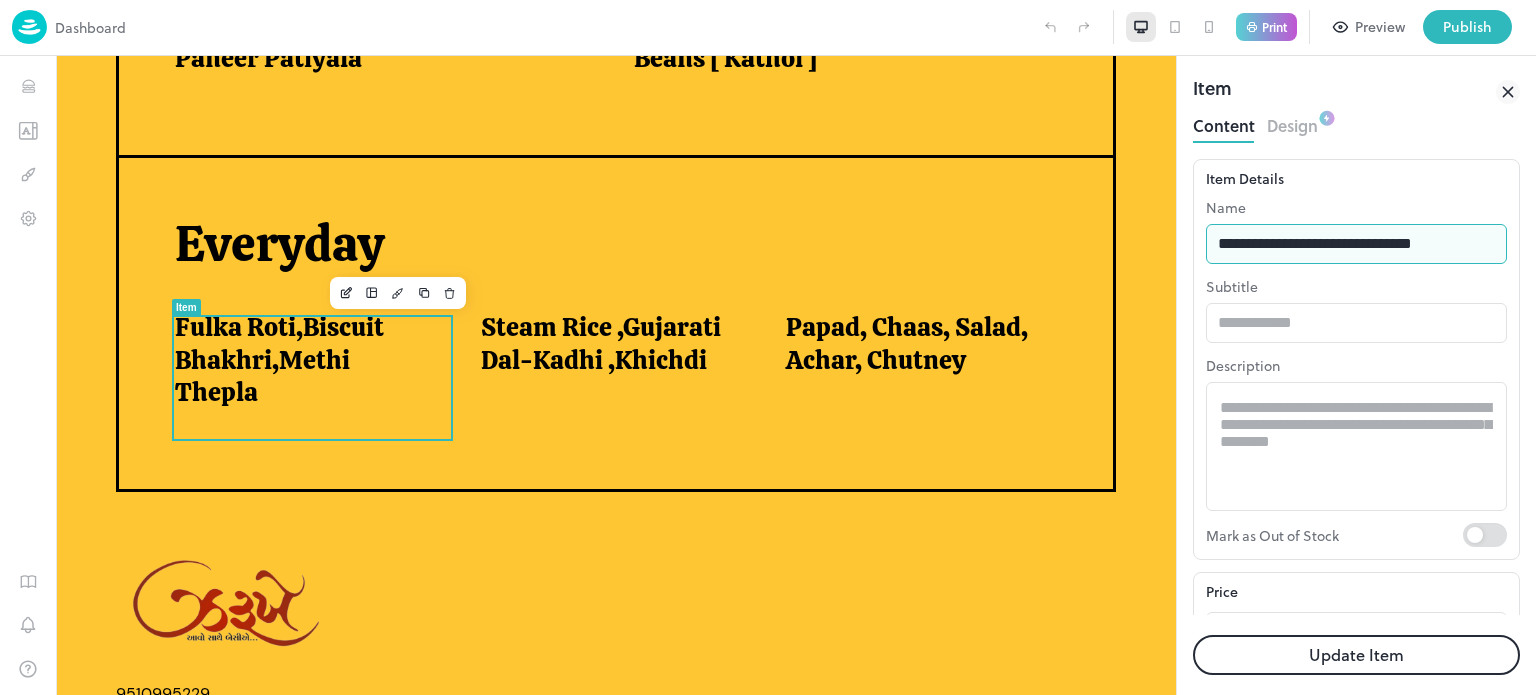 scroll, scrollTop: 0, scrollLeft: 0, axis: both 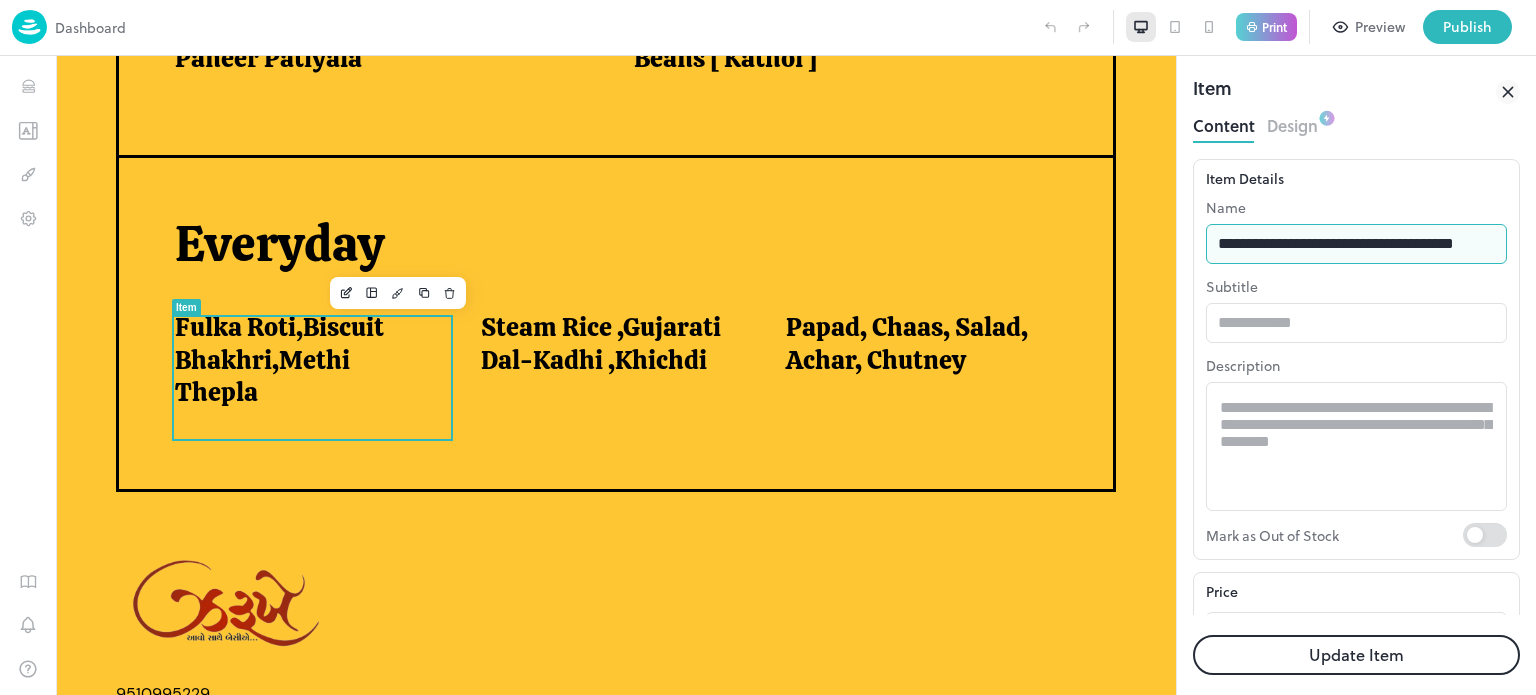 click on "**********" at bounding box center (1349, 244) 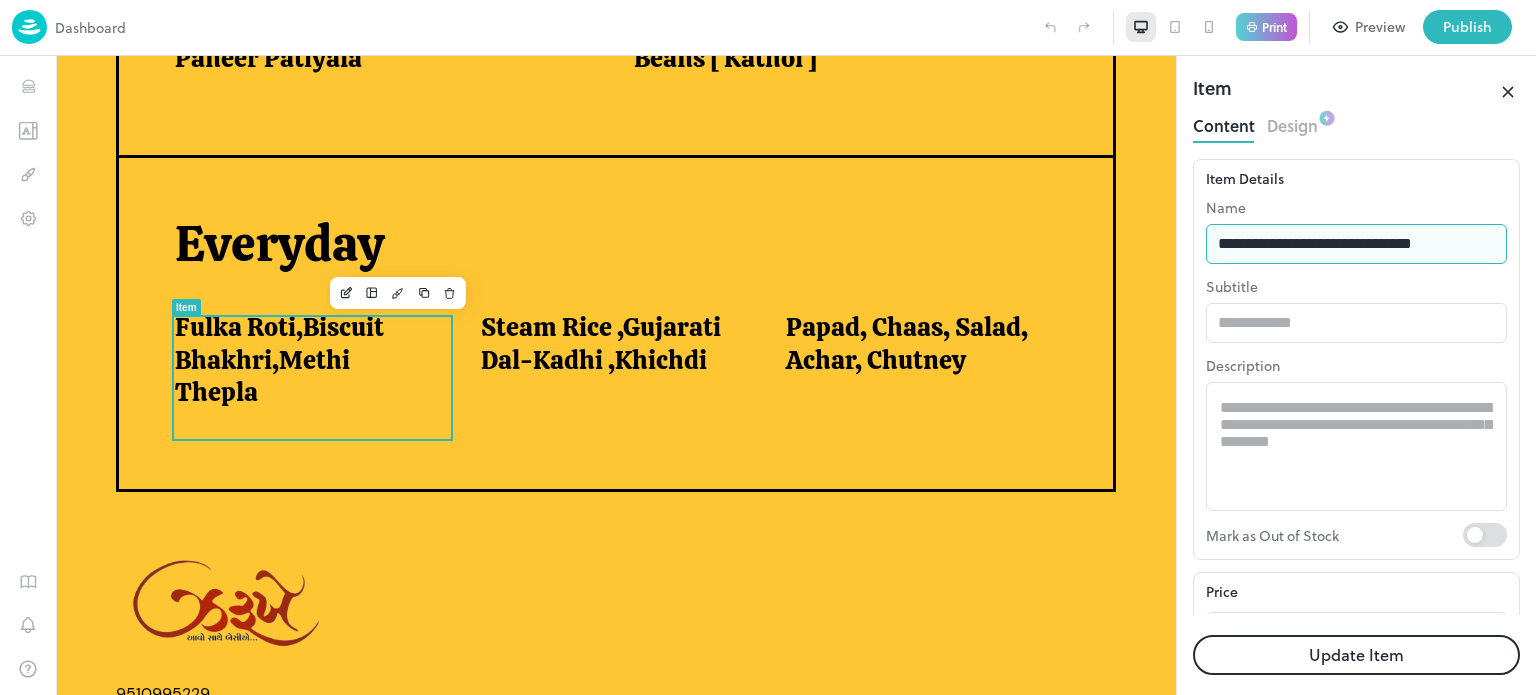 scroll, scrollTop: 0, scrollLeft: 0, axis: both 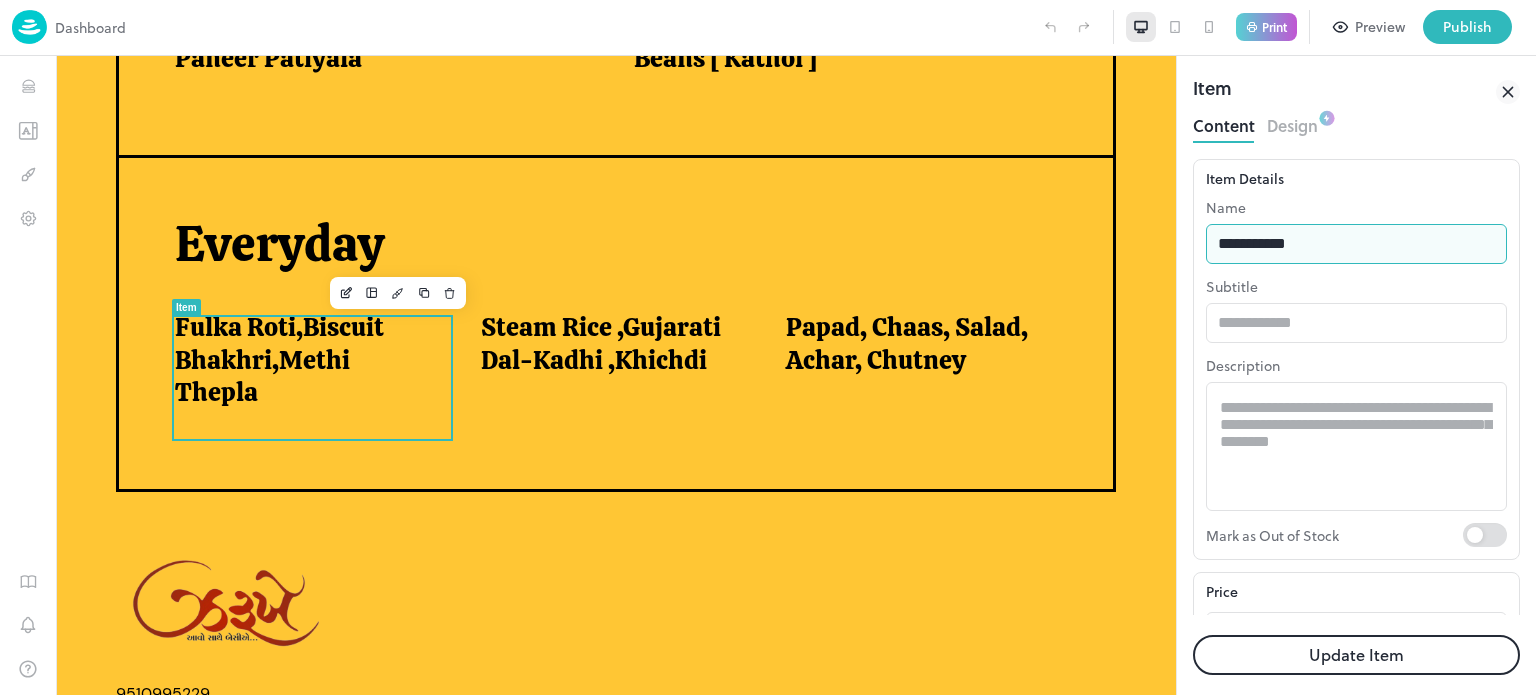 type on "**********" 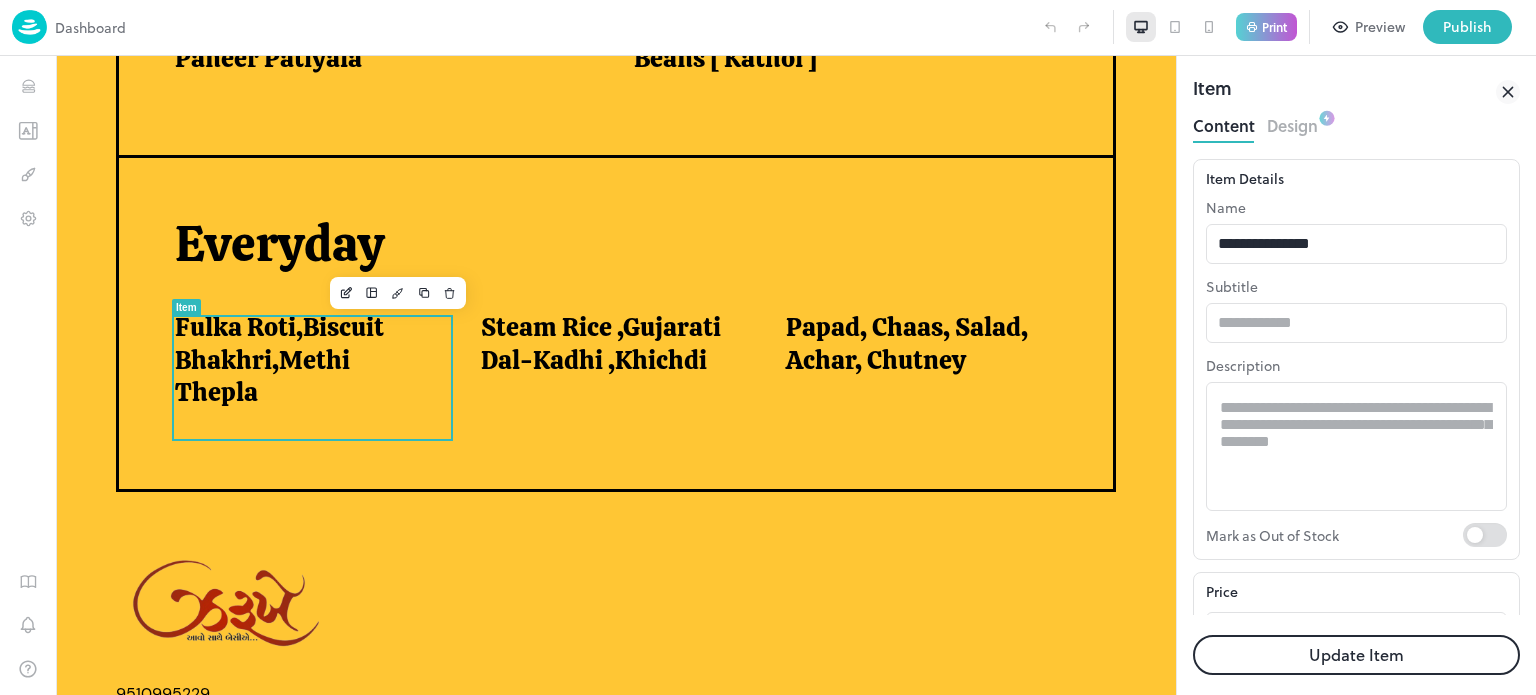 click on "Update Item" at bounding box center [1356, 655] 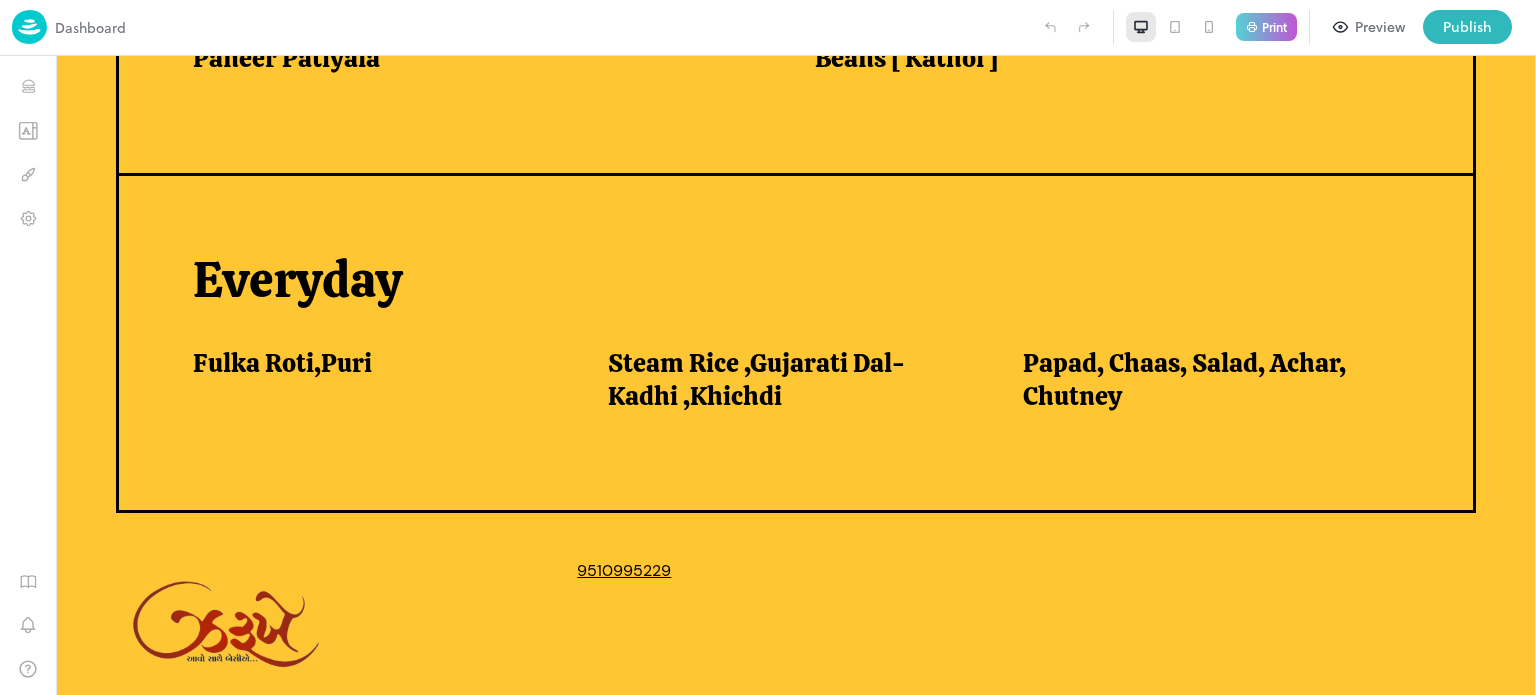 click on "Steam Rice ,Gujarati Dal-Kadhi ,Khichdi" at bounding box center (791, 379) 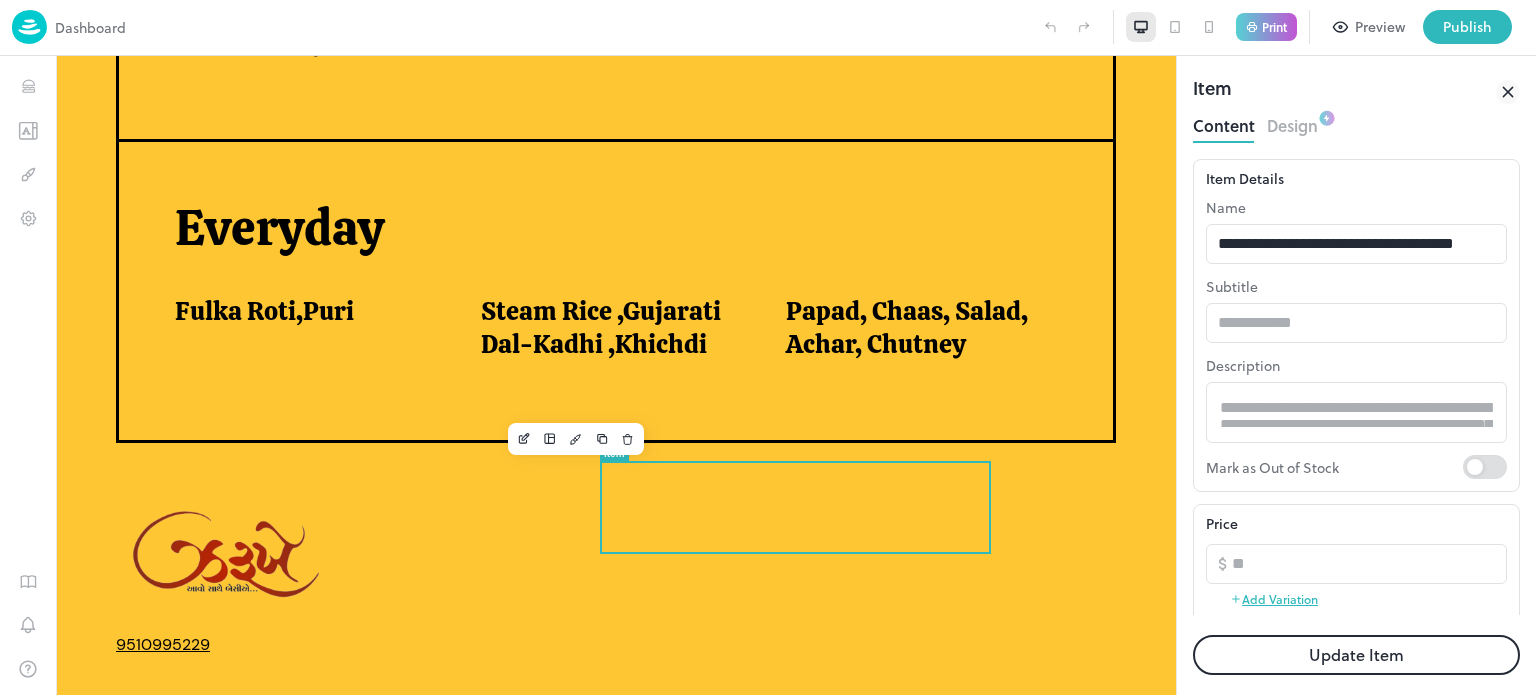scroll, scrollTop: 0, scrollLeft: 0, axis: both 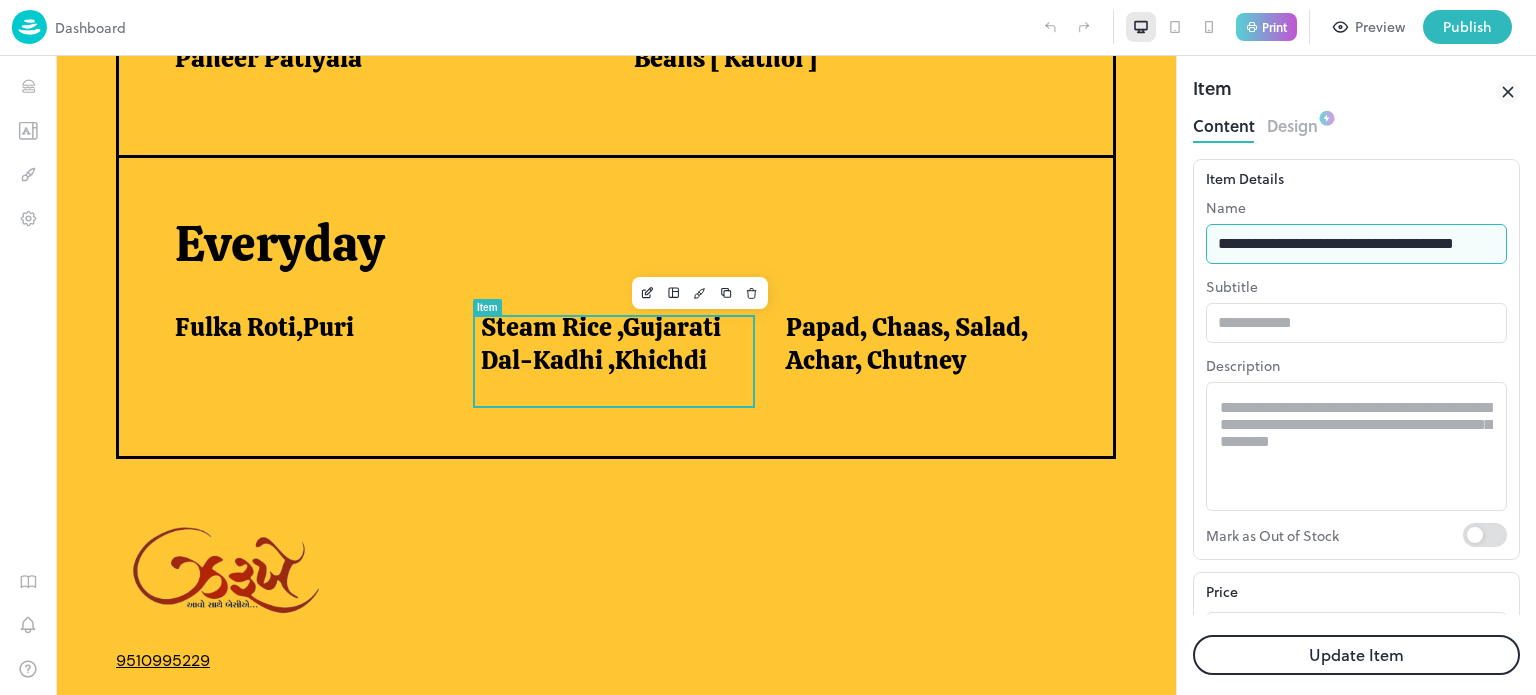 click on "**********" at bounding box center (1356, 244) 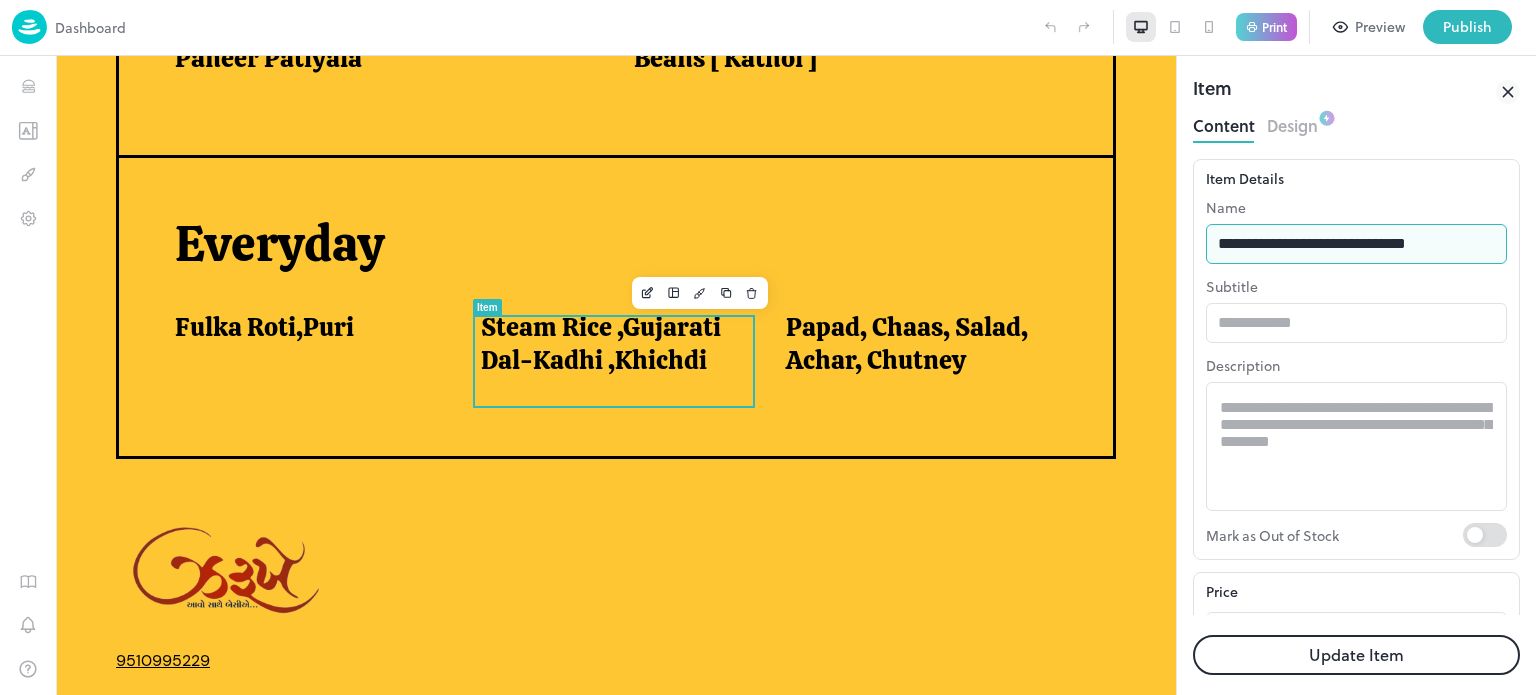 type on "**********" 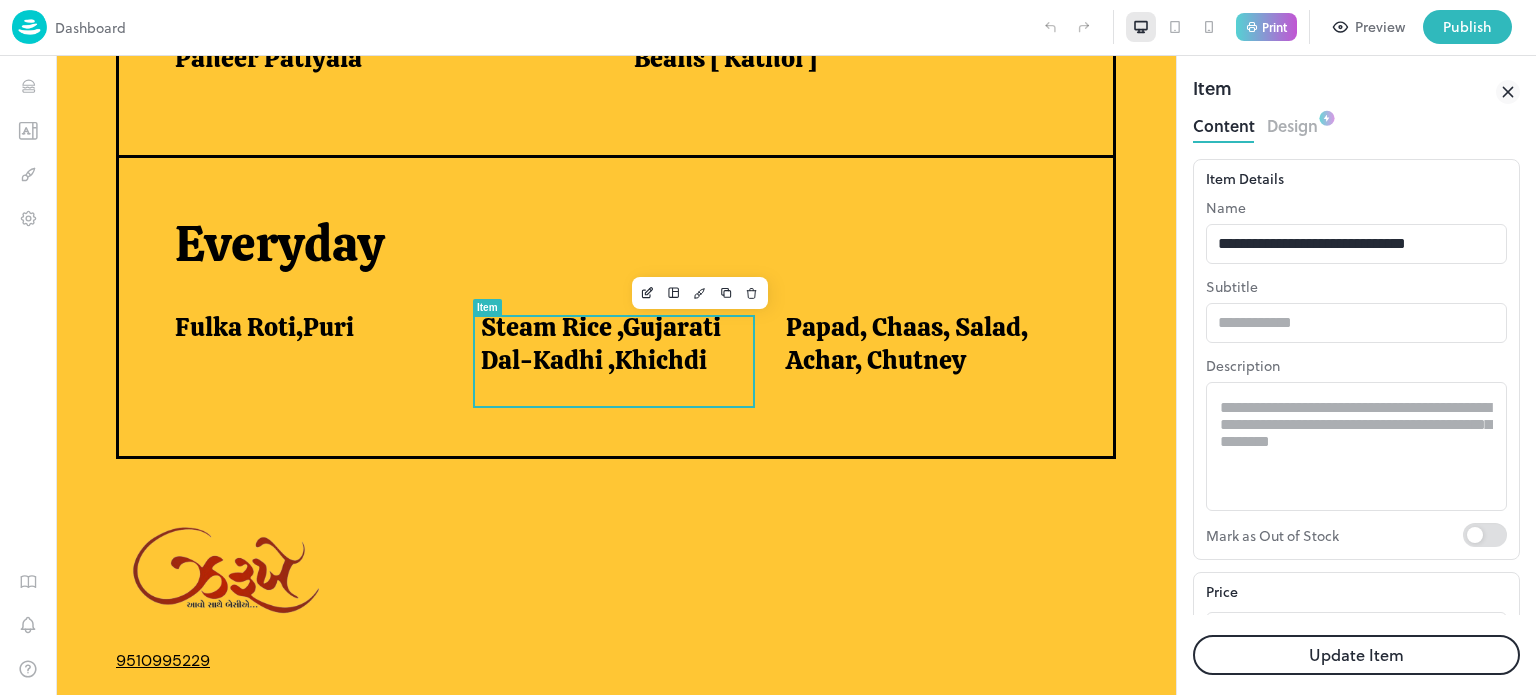 click on "Update Item" at bounding box center [1356, 655] 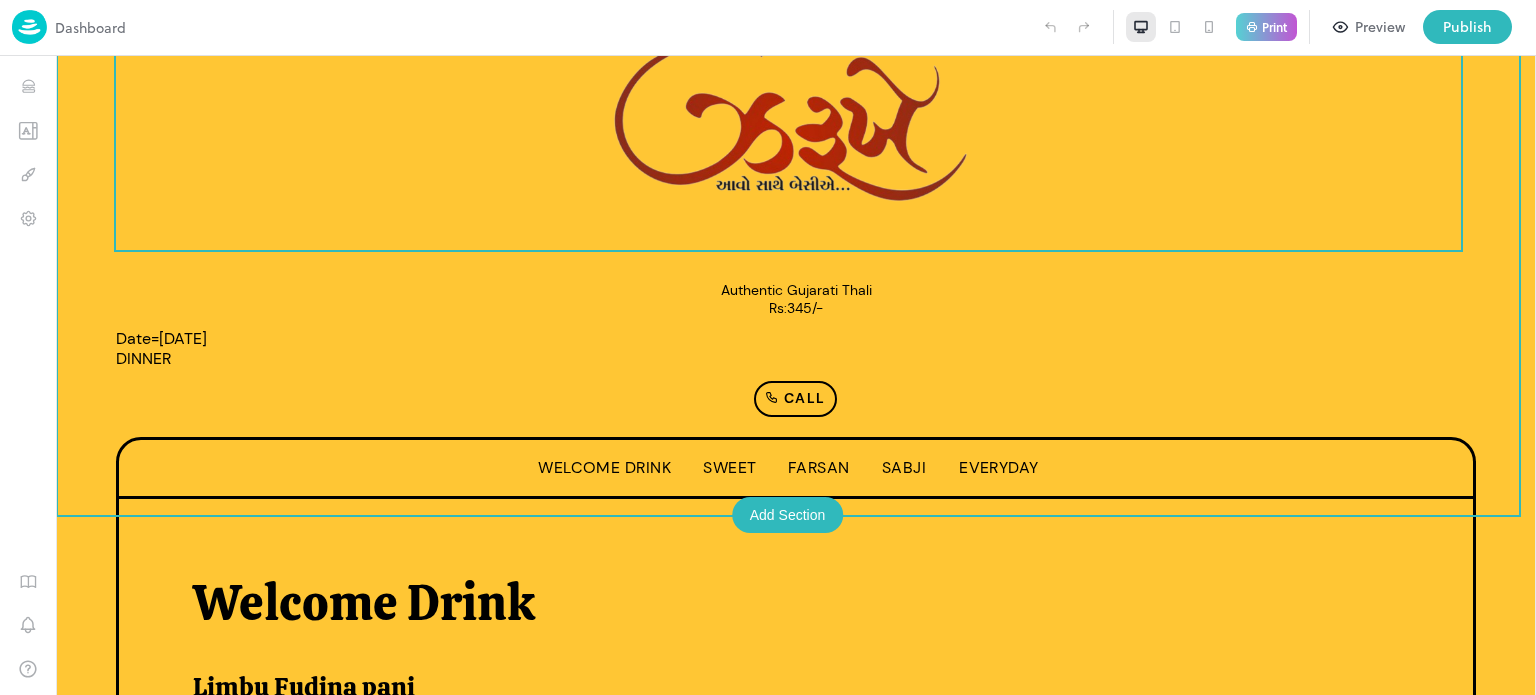 scroll, scrollTop: 0, scrollLeft: 0, axis: both 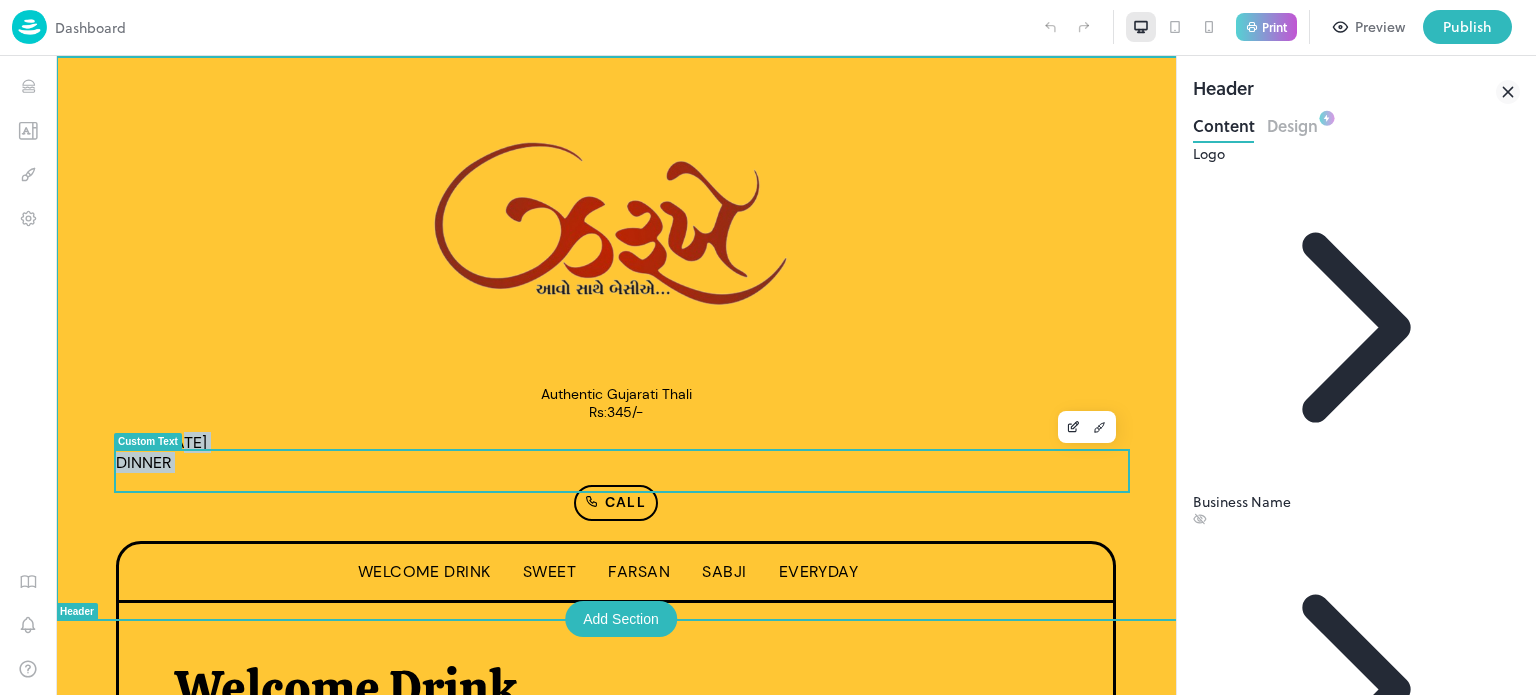 drag, startPoint x: 199, startPoint y: 496, endPoint x: 184, endPoint y: 475, distance: 25.806976 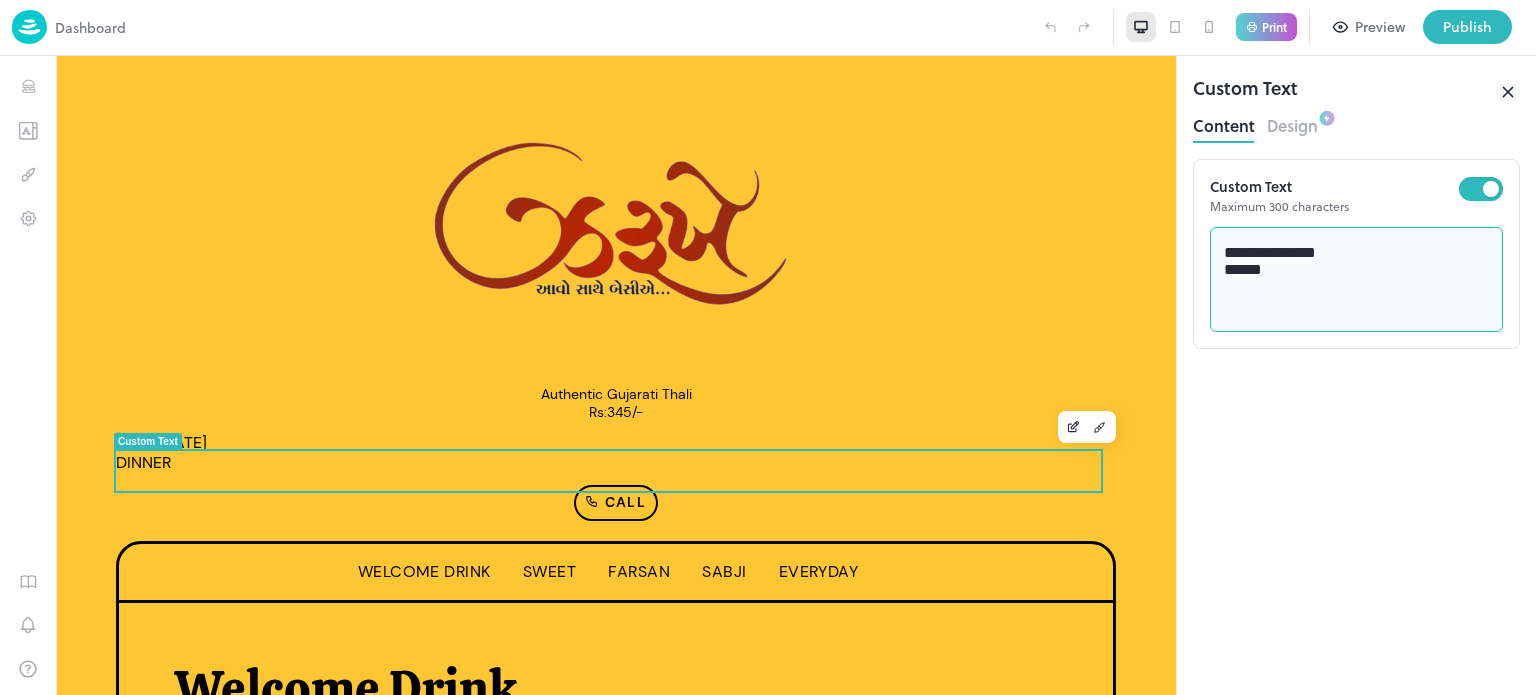 click on "**********" at bounding box center [1357, 280] 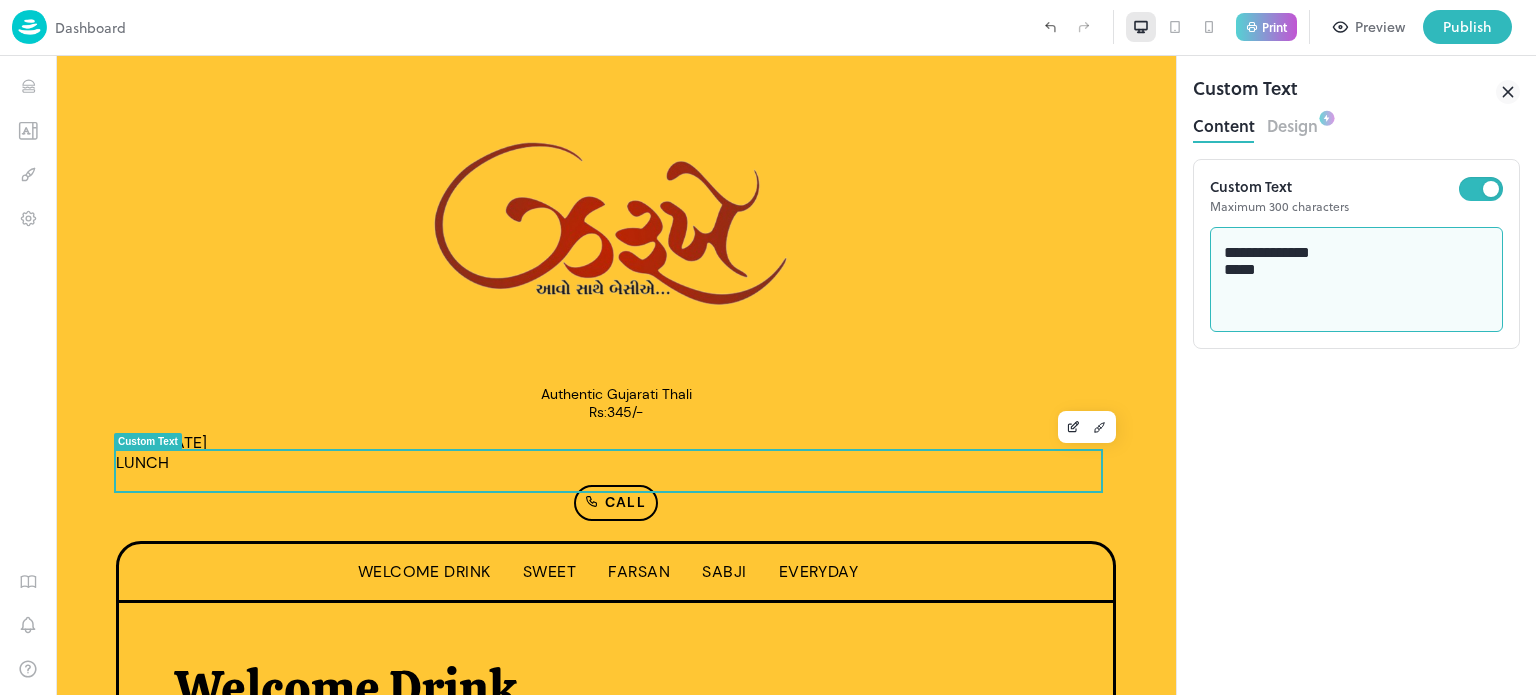 click on "**********" at bounding box center [1357, 280] 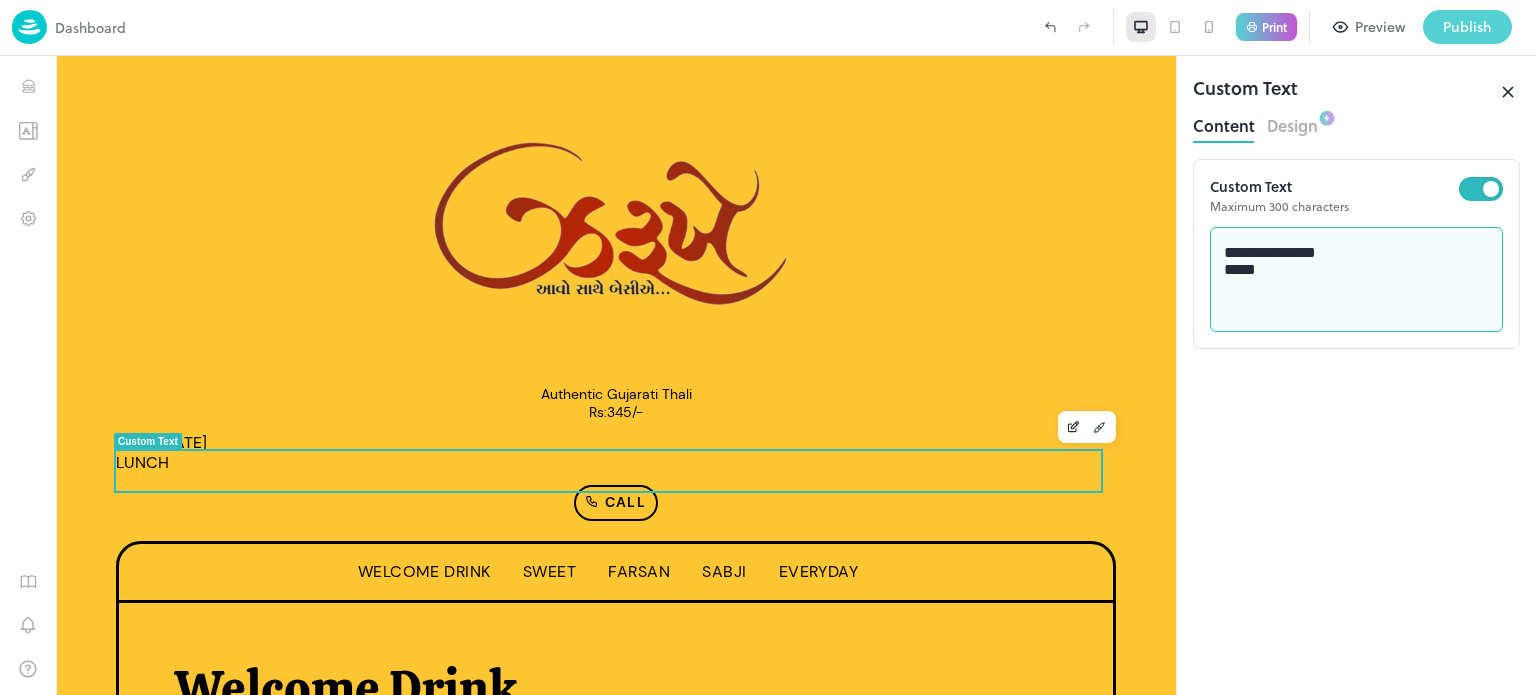 type on "**********" 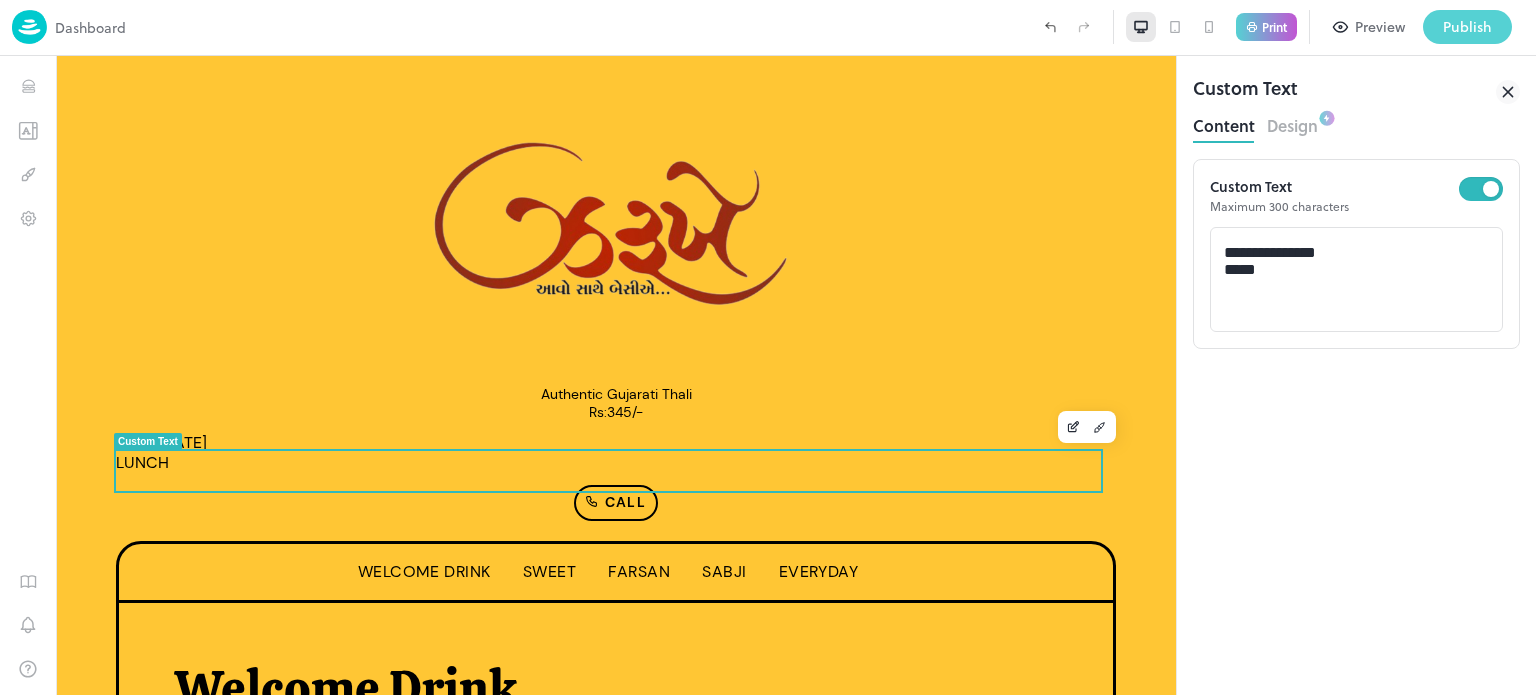 click on "Publish" at bounding box center (1467, 27) 